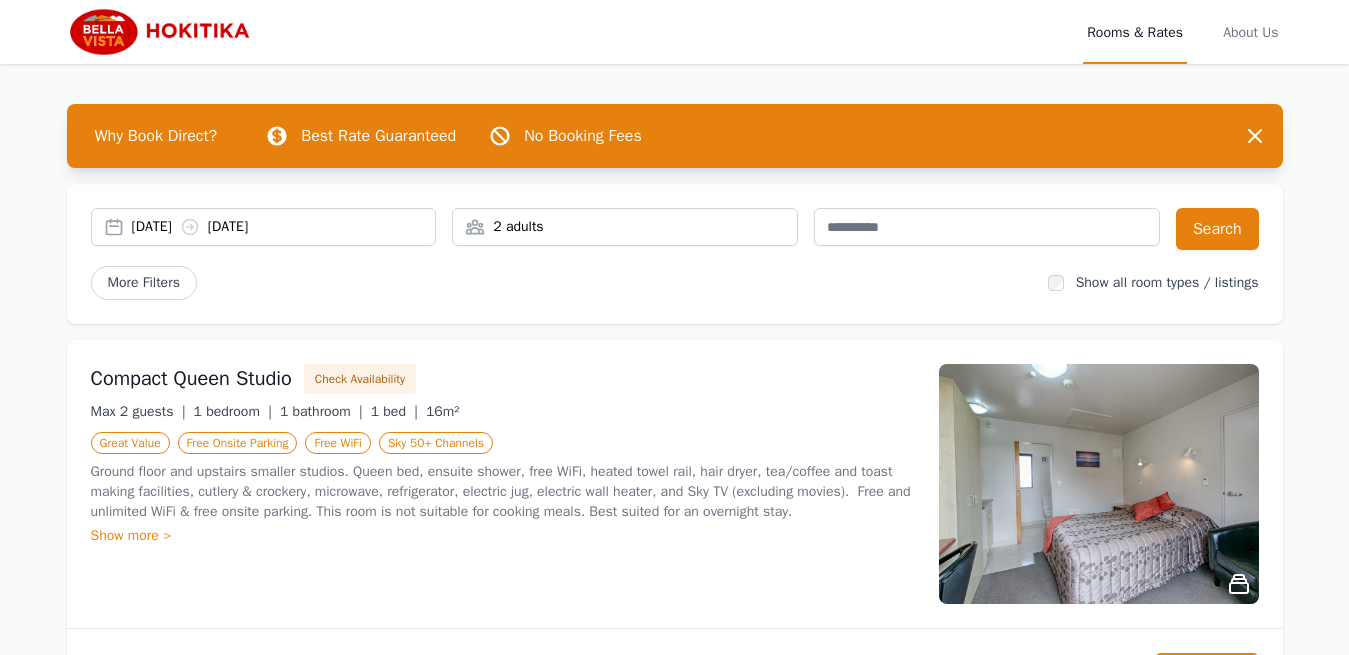 scroll, scrollTop: 0, scrollLeft: 0, axis: both 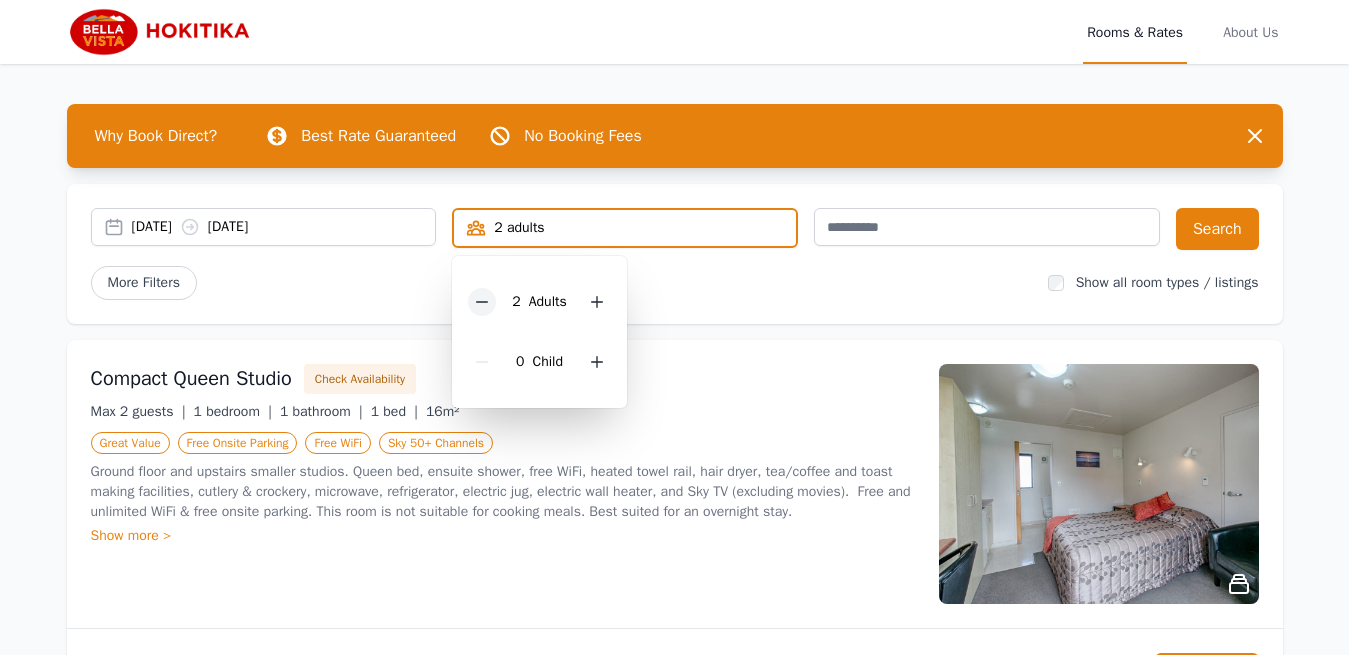 click 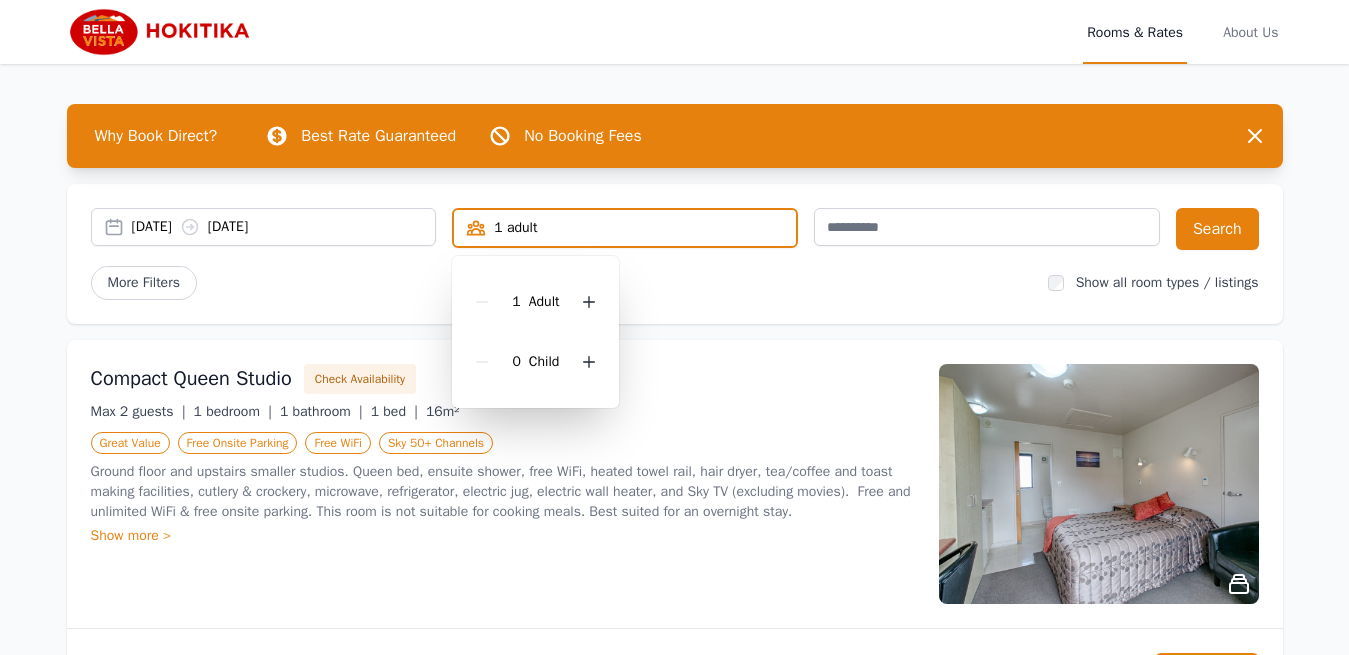 click on "[DATE] [DATE] 1 adult 1 Adult 0 Child   Search More Filters Show all room types / listings" at bounding box center (675, 254) 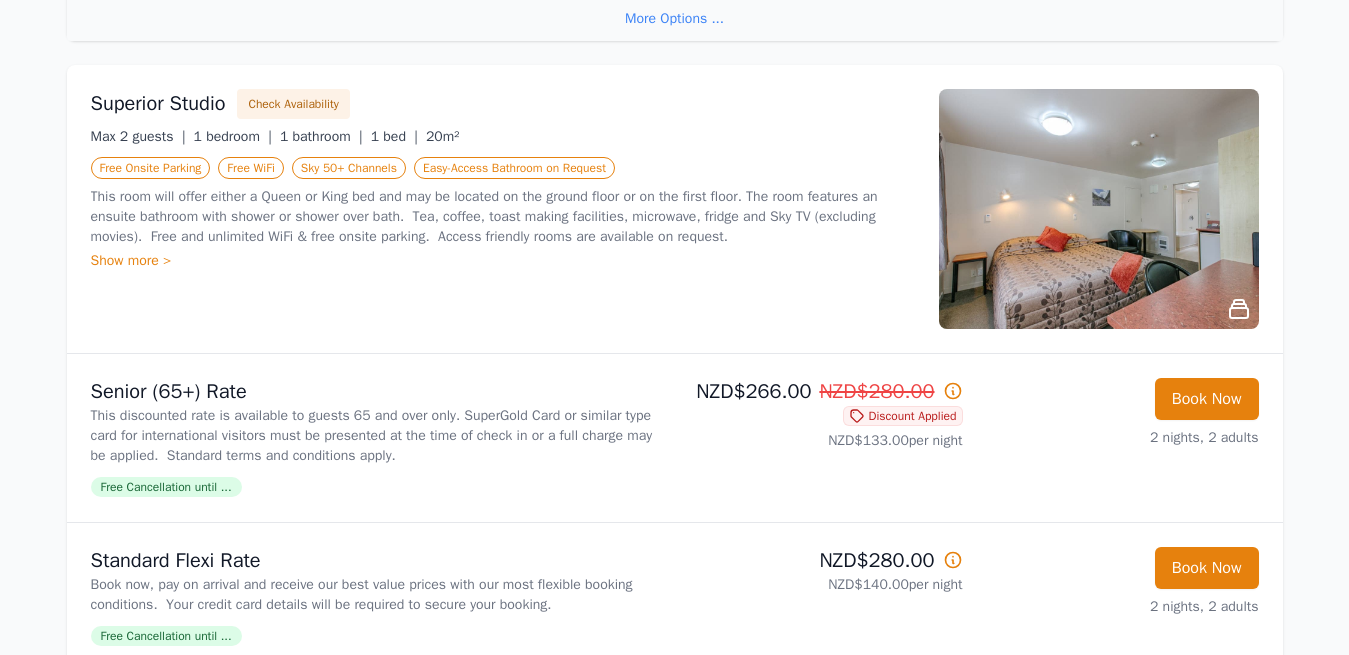 scroll, scrollTop: 918, scrollLeft: 0, axis: vertical 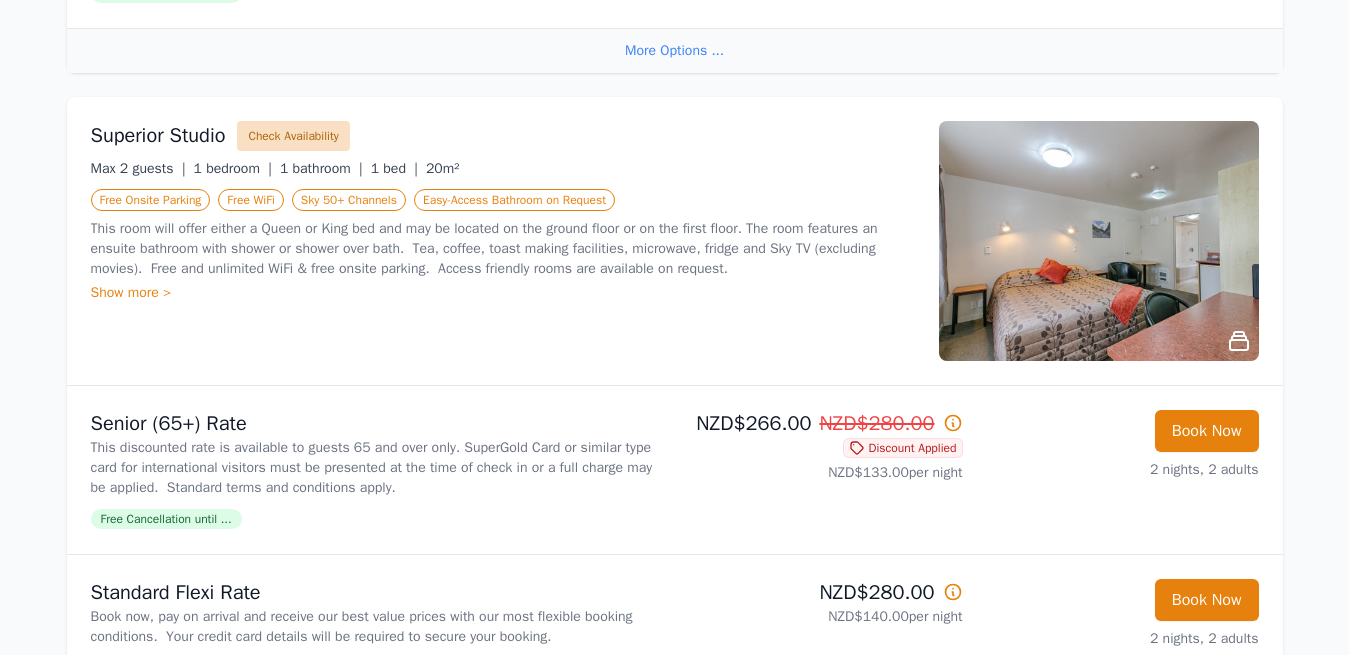 click on "Check Availability" at bounding box center [293, 136] 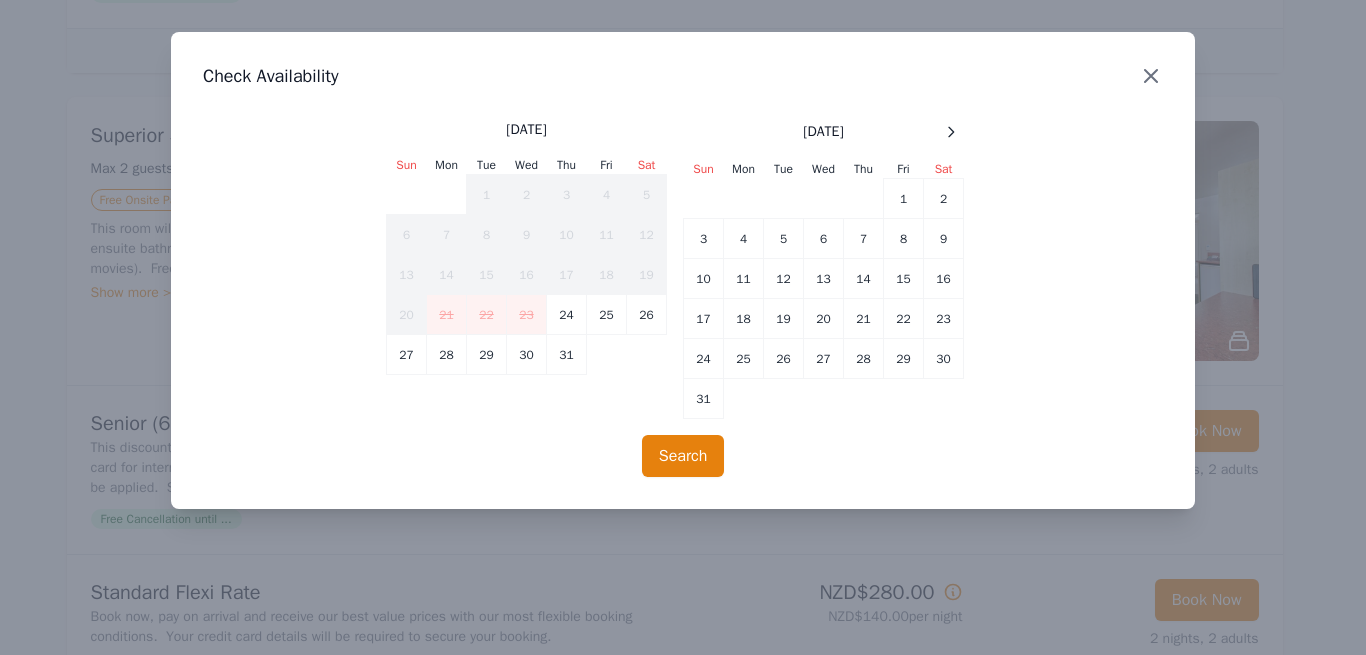 click 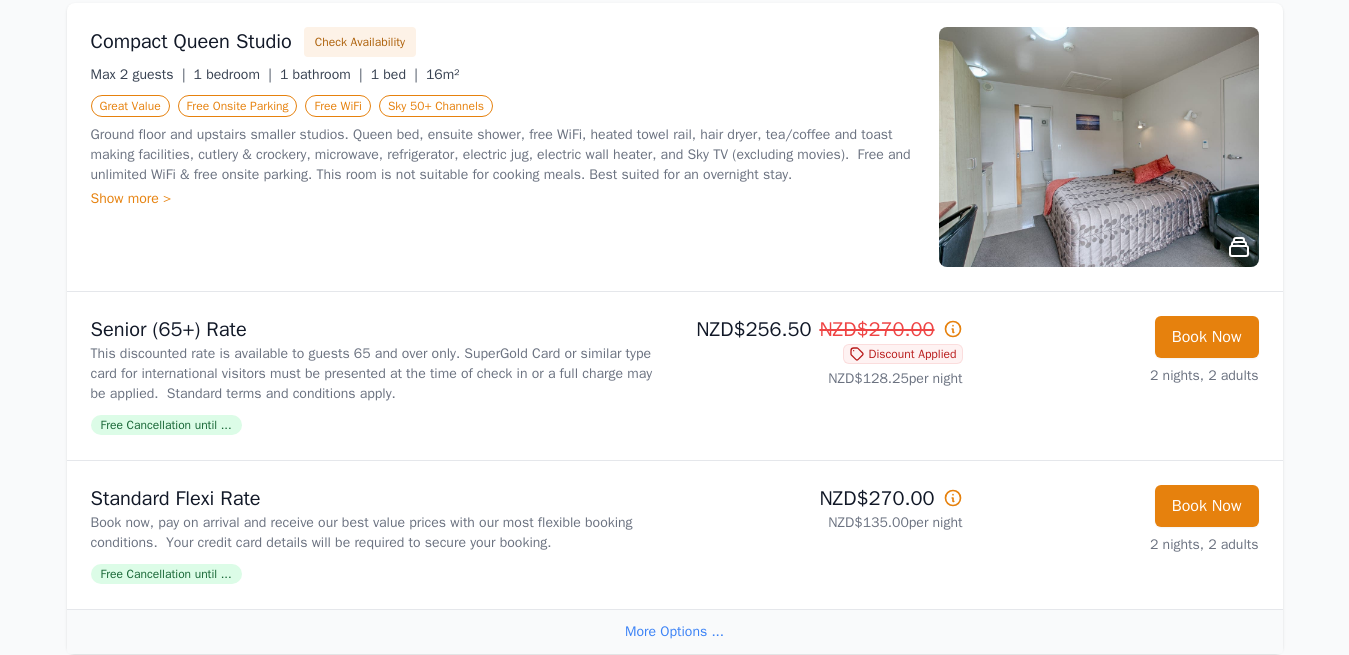 scroll, scrollTop: 306, scrollLeft: 0, axis: vertical 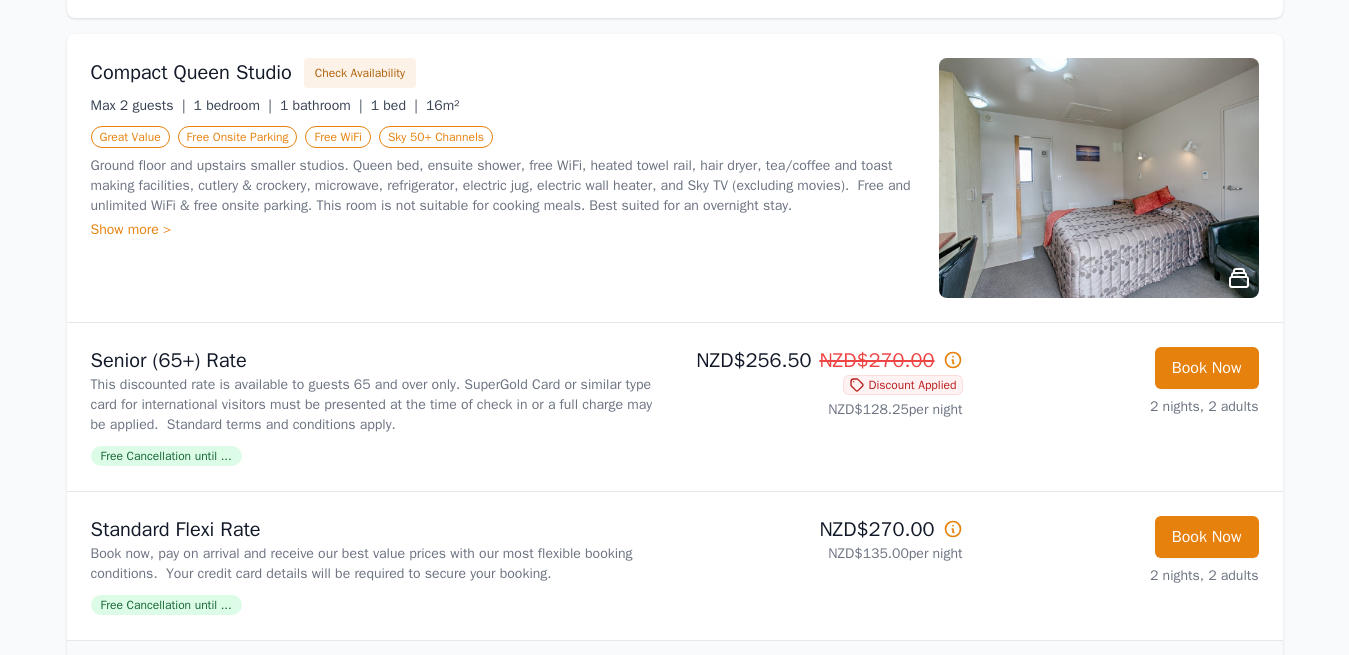 click on "Show more >" at bounding box center [503, 230] 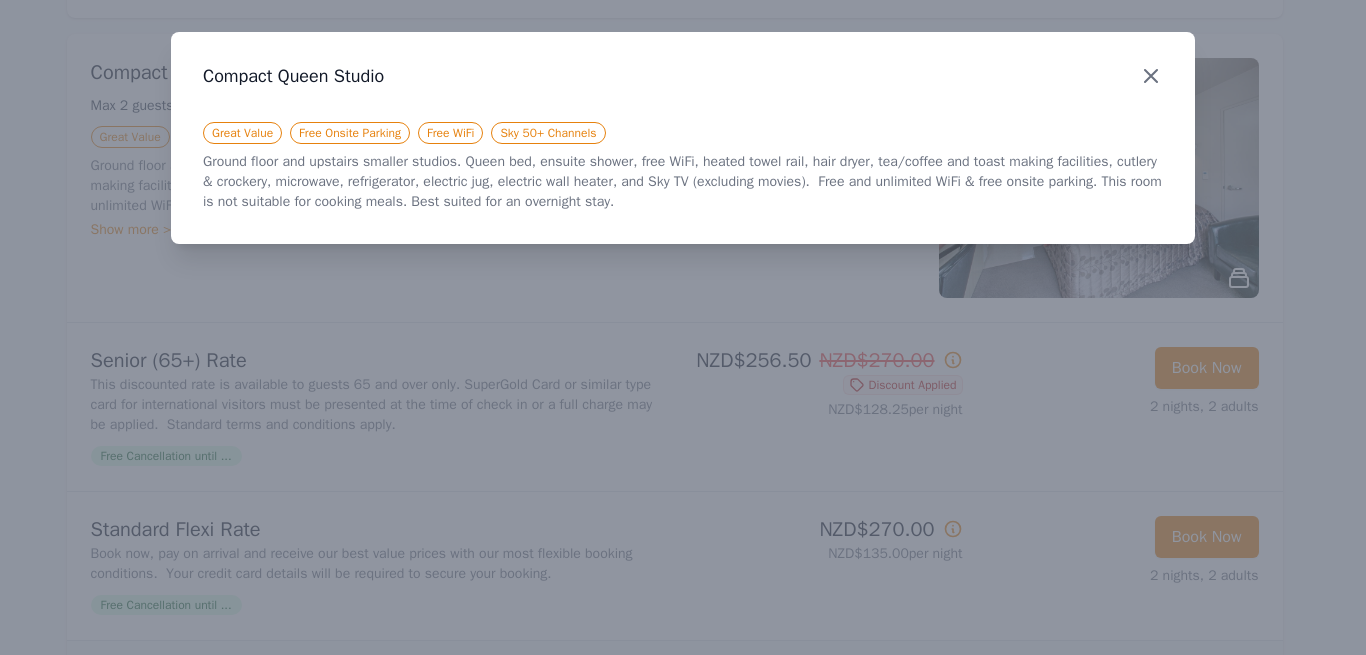 click 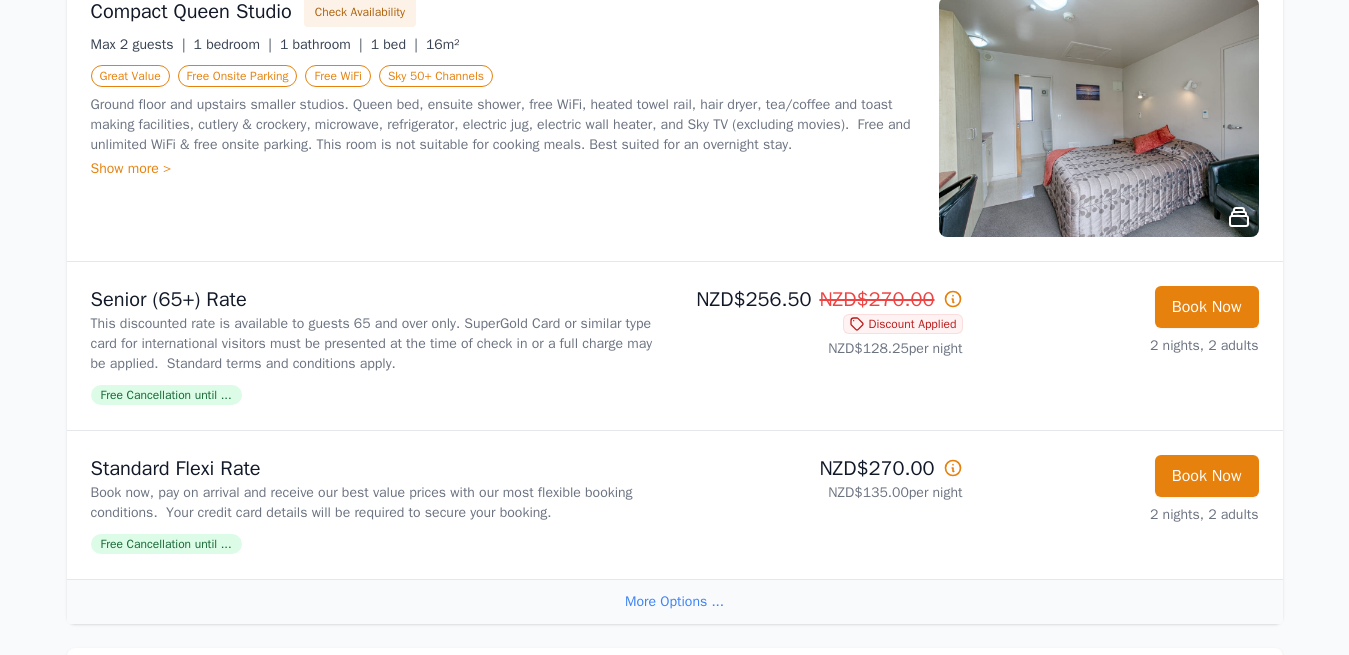 scroll, scrollTop: 408, scrollLeft: 0, axis: vertical 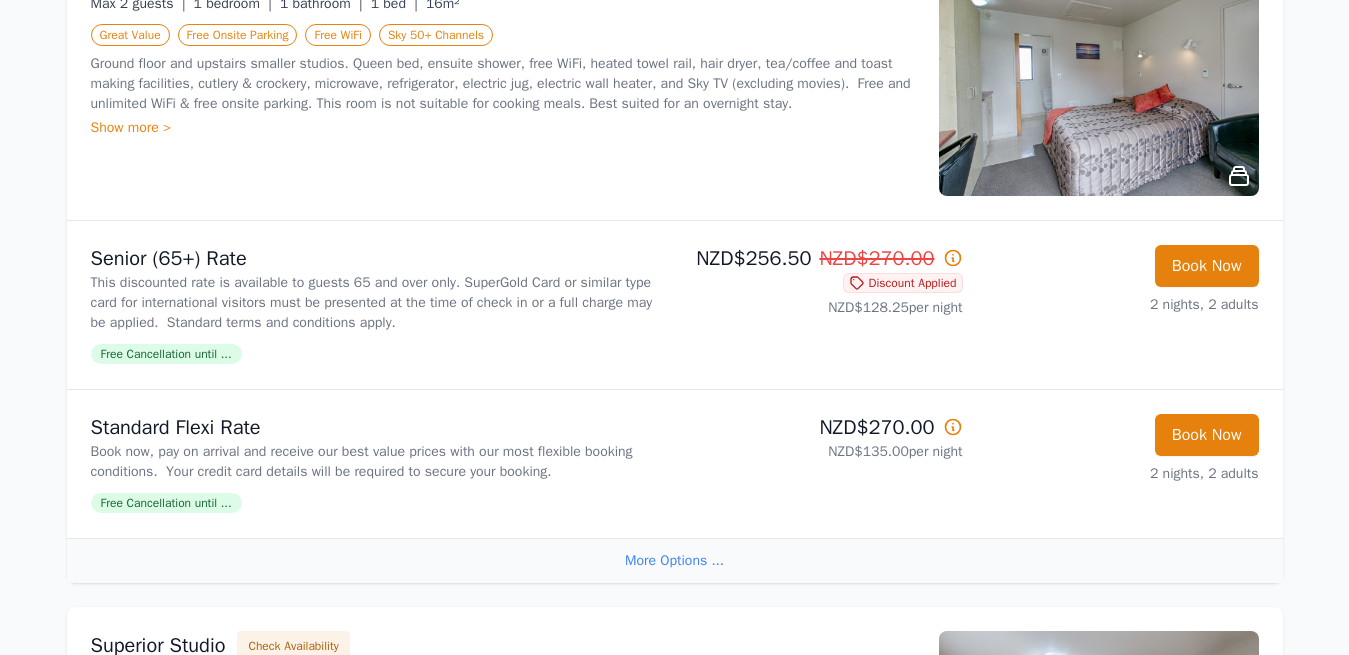 click on "Free Cancellation until ..." at bounding box center [166, 354] 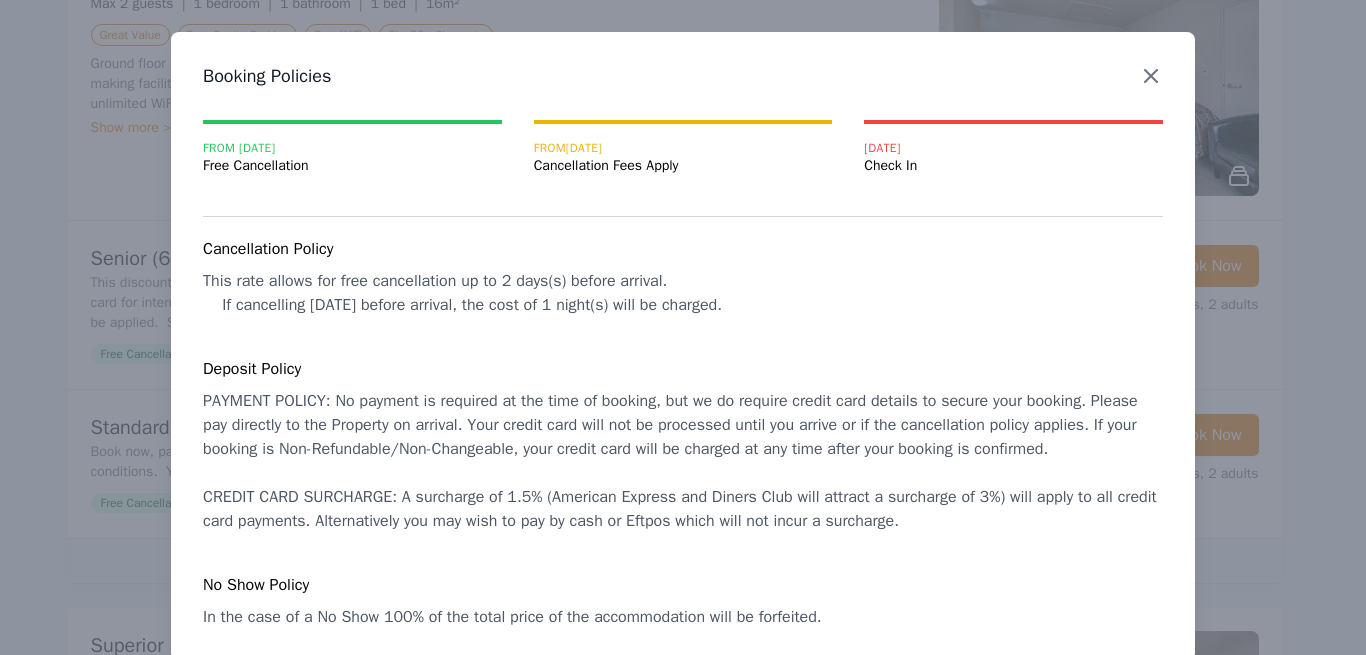click 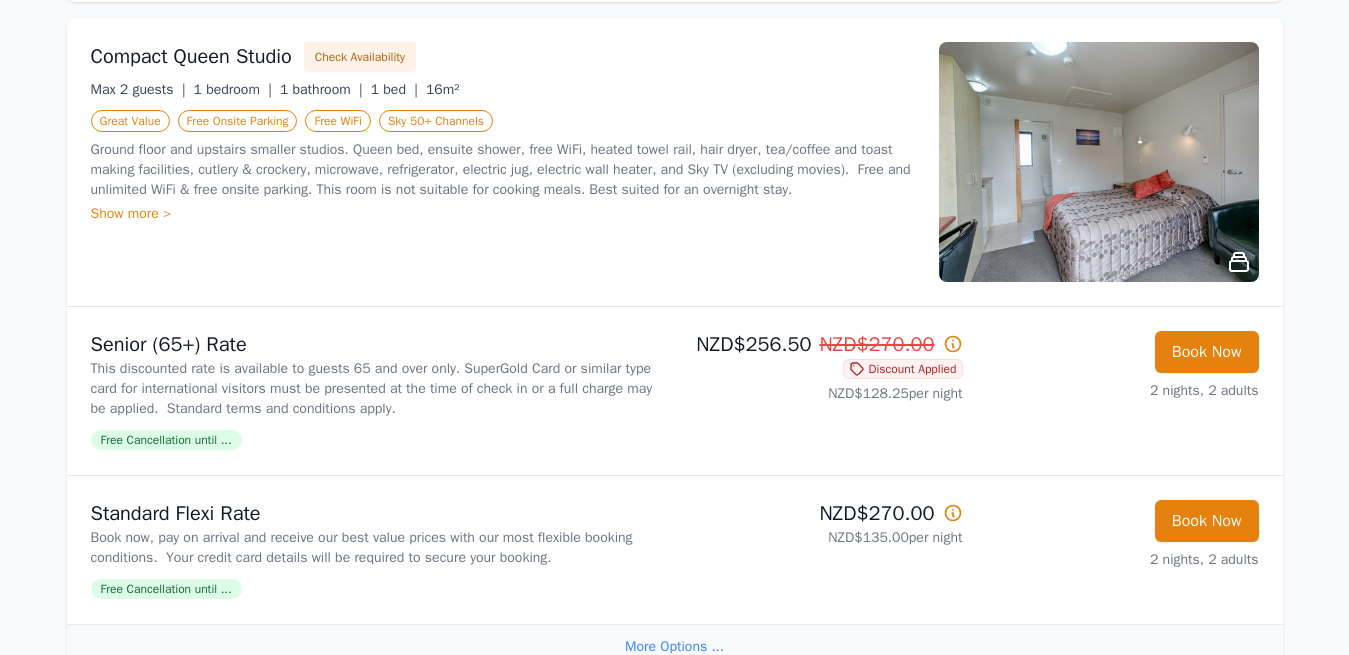 scroll, scrollTop: 306, scrollLeft: 0, axis: vertical 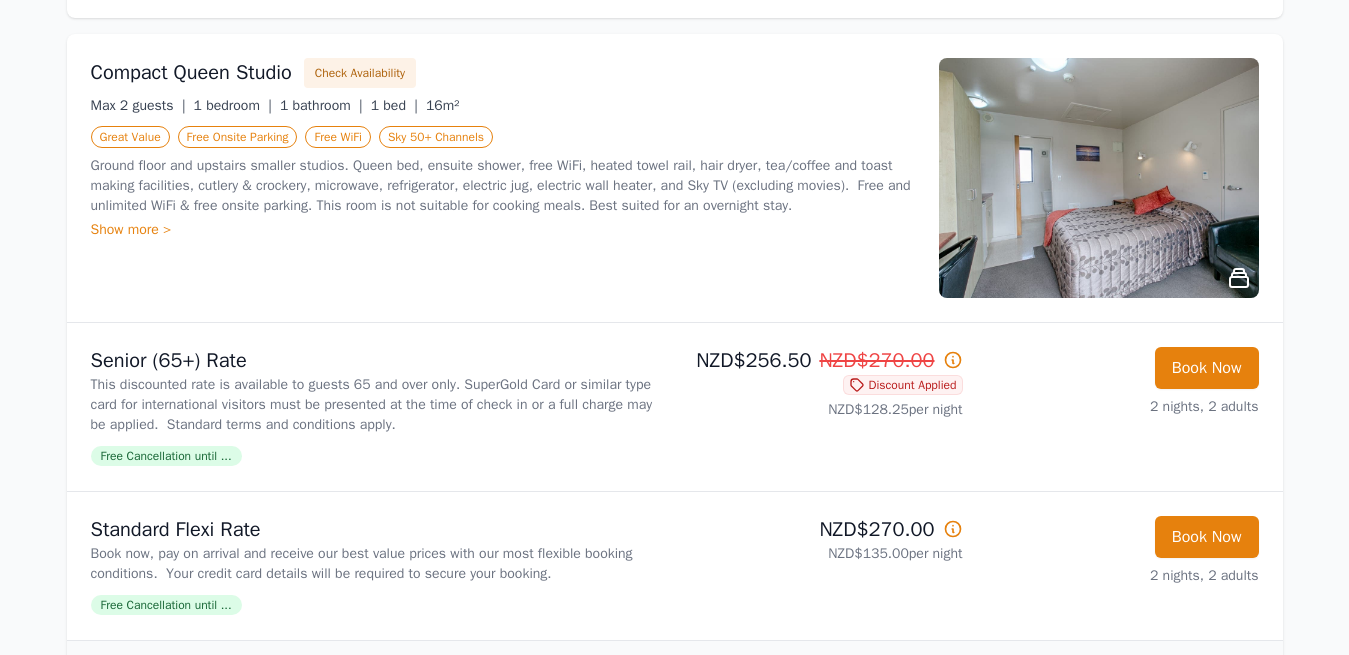 click on "Show more >" at bounding box center [503, 230] 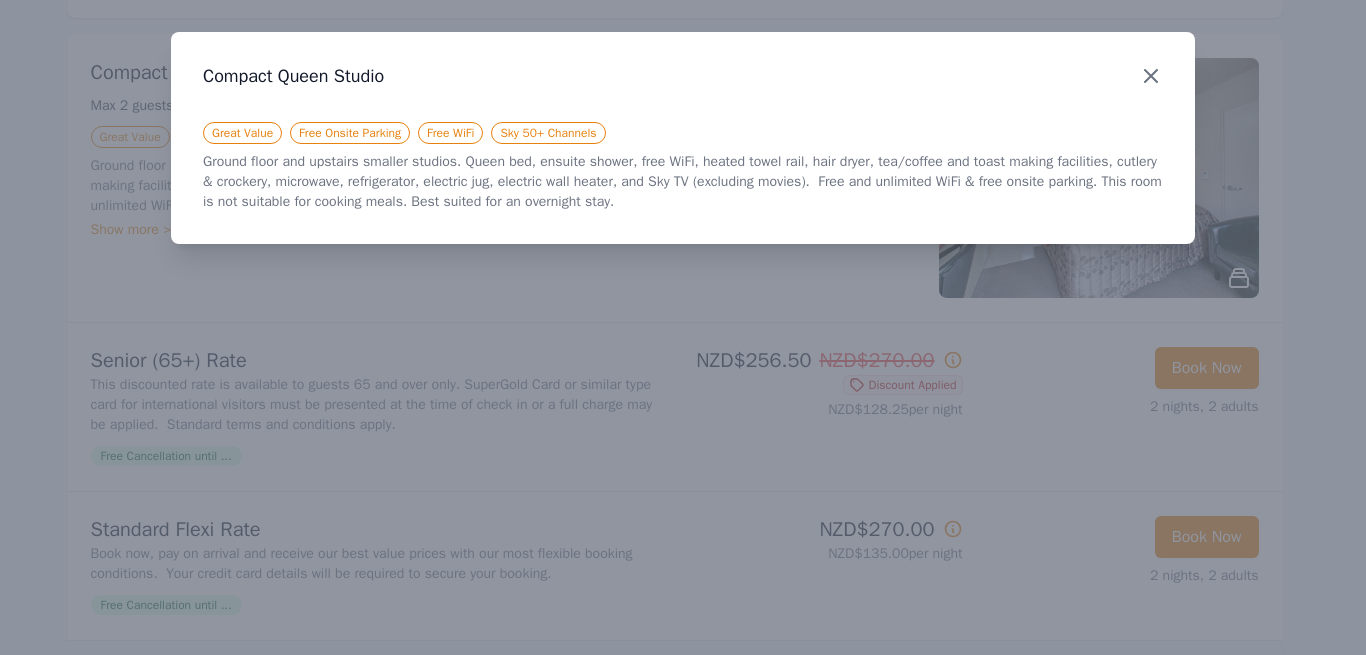click 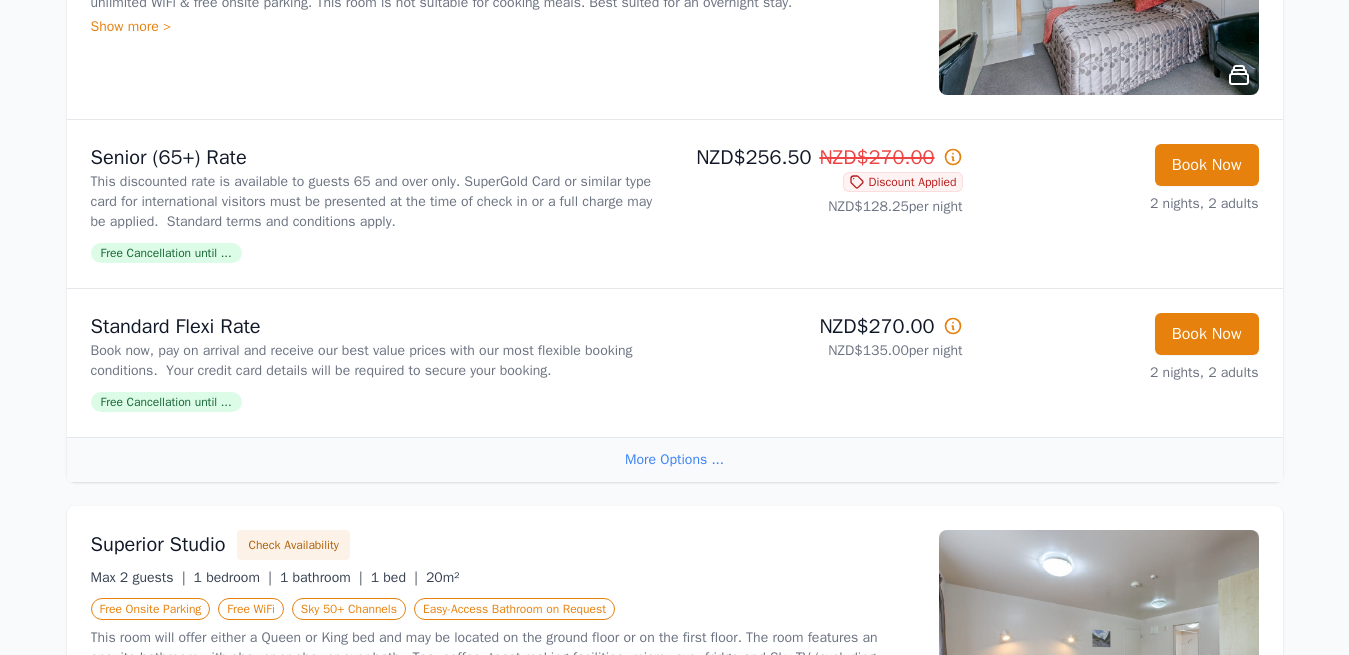 scroll, scrollTop: 510, scrollLeft: 0, axis: vertical 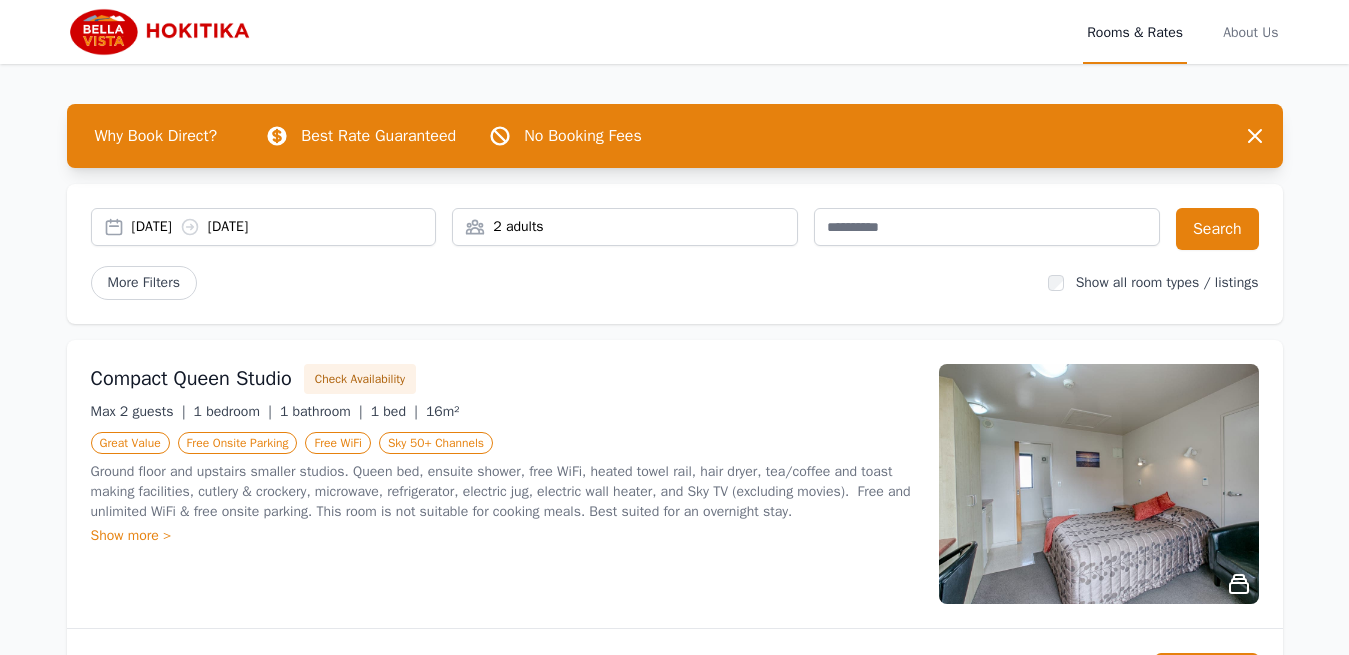 click on "2 adults" at bounding box center [625, 227] 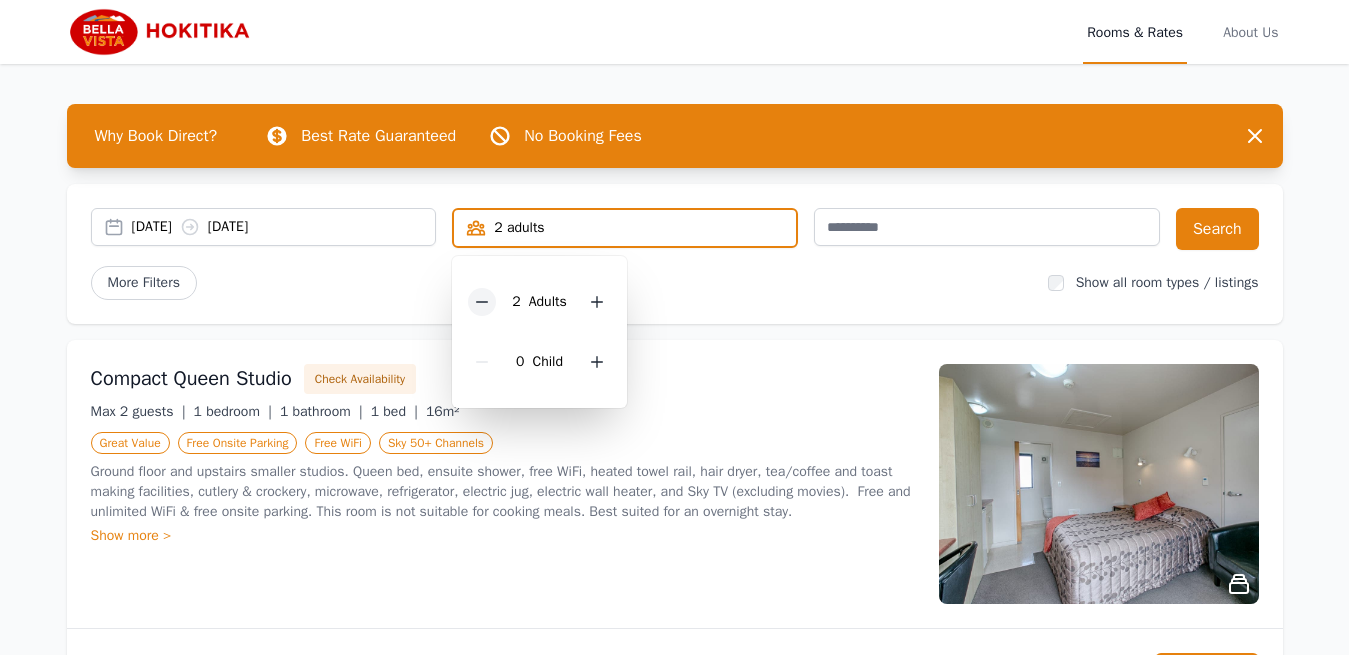 click 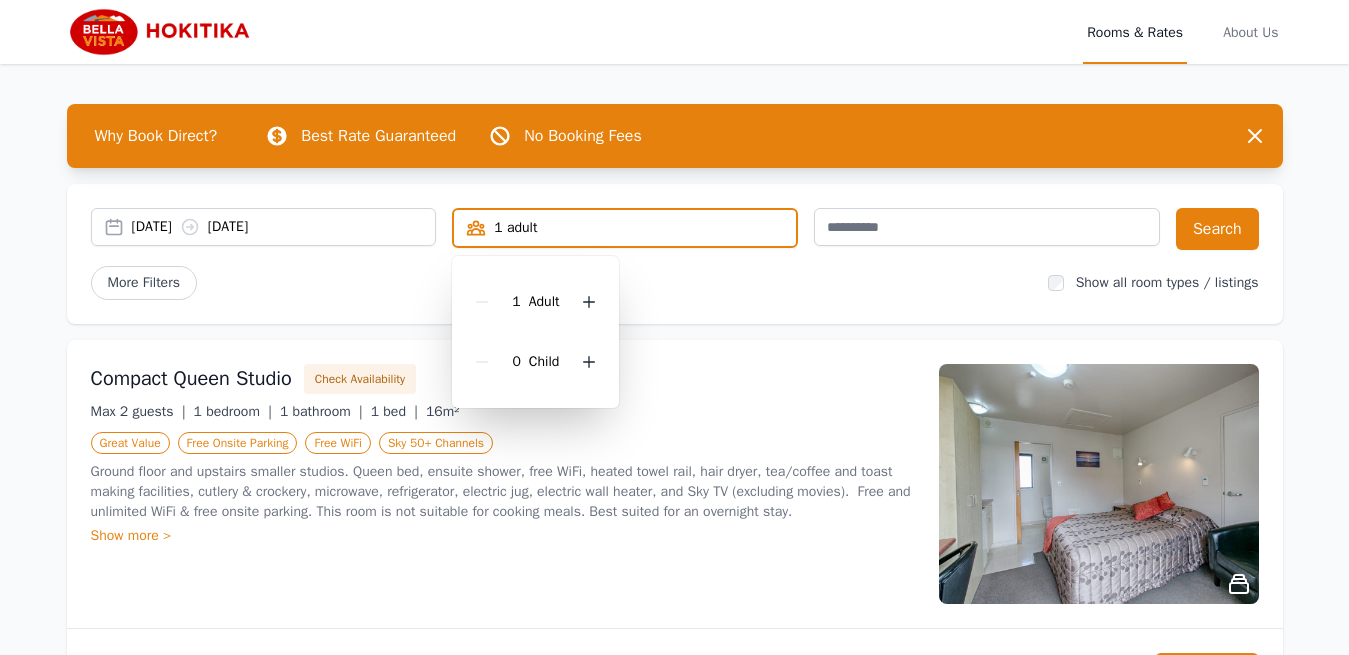 click on "[DATE] [DATE] 1 adult 1 Adult 0 Child   Search More Filters Show all room types / listings" at bounding box center (675, 254) 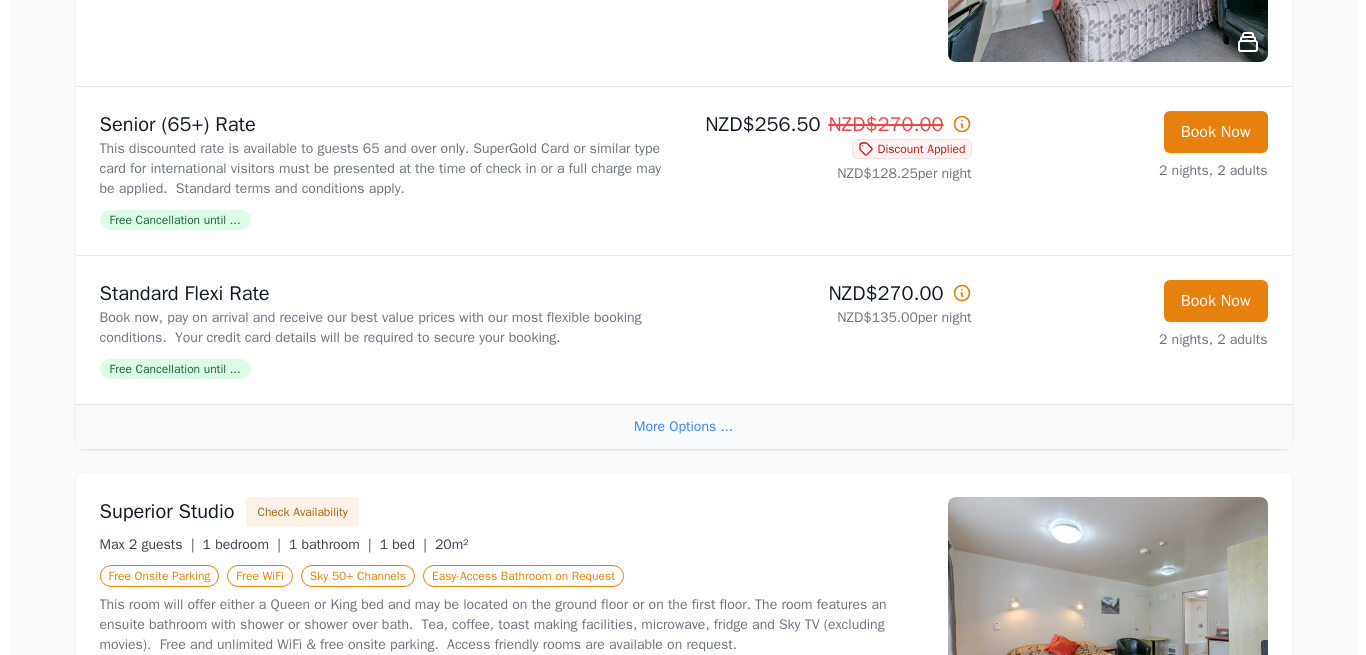 scroll, scrollTop: 510, scrollLeft: 0, axis: vertical 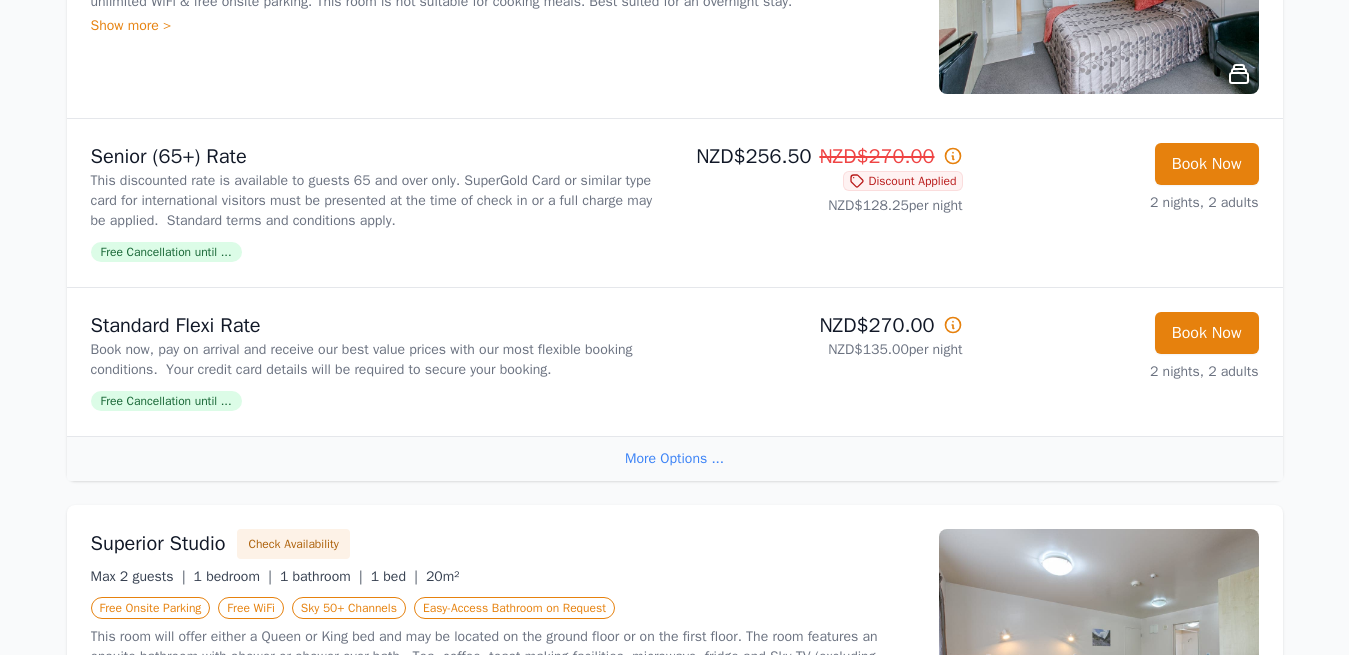 click on "Free Cancellation until ..." at bounding box center [166, 401] 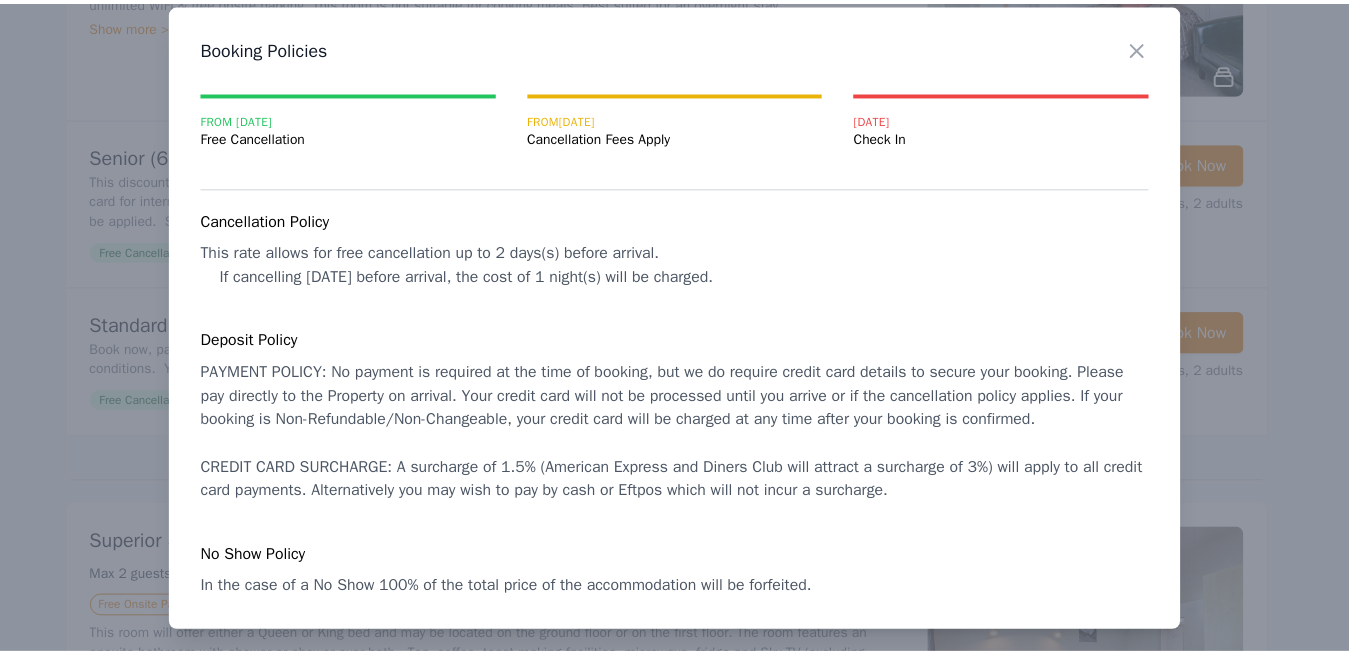 scroll, scrollTop: 38, scrollLeft: 0, axis: vertical 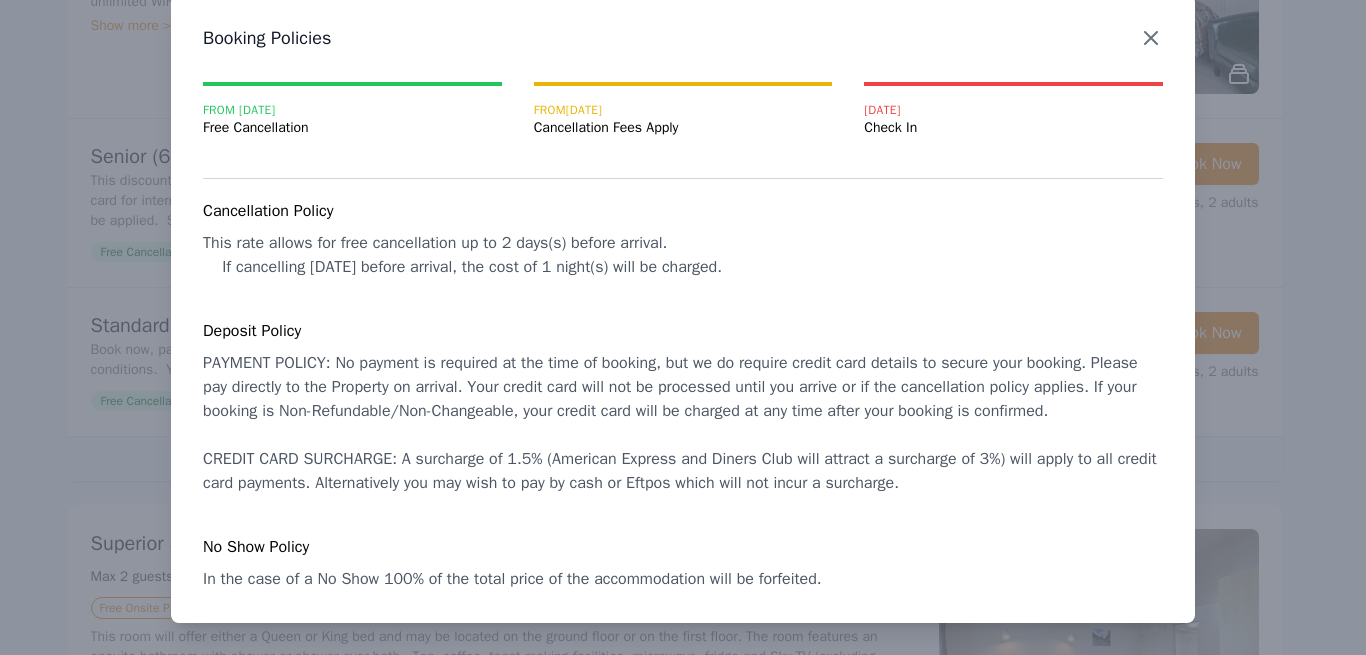 click 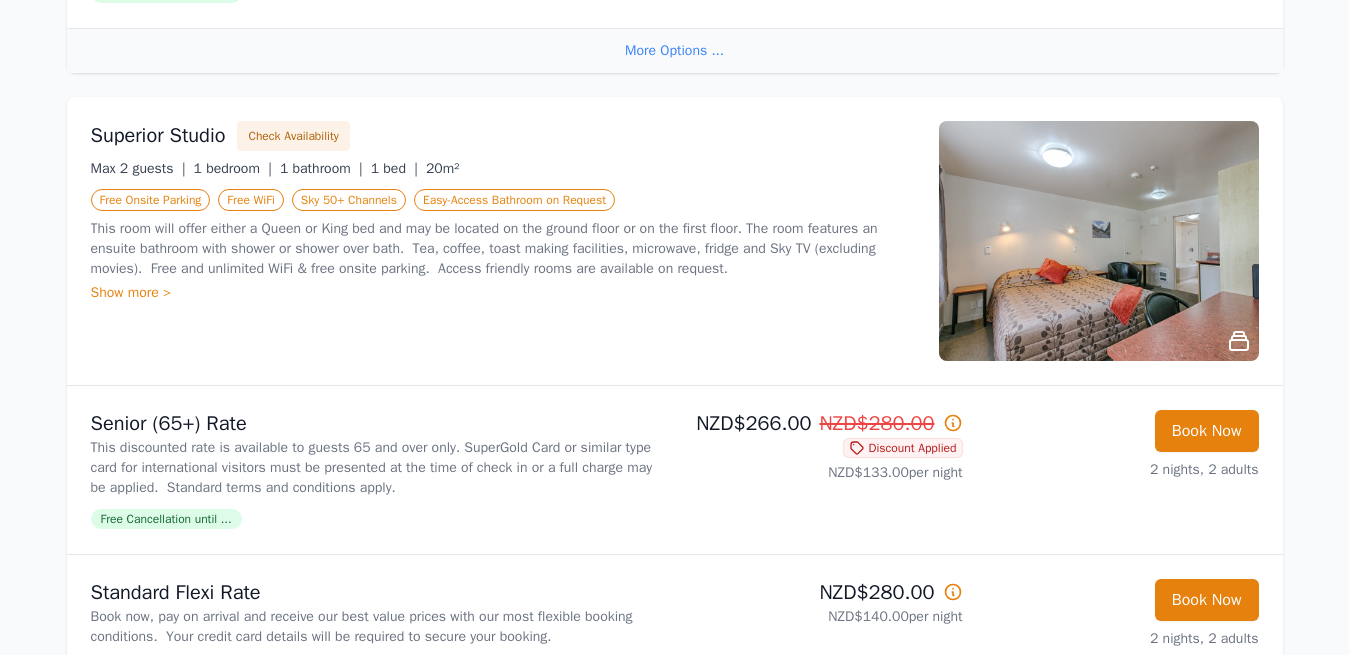 scroll, scrollTop: 1020, scrollLeft: 0, axis: vertical 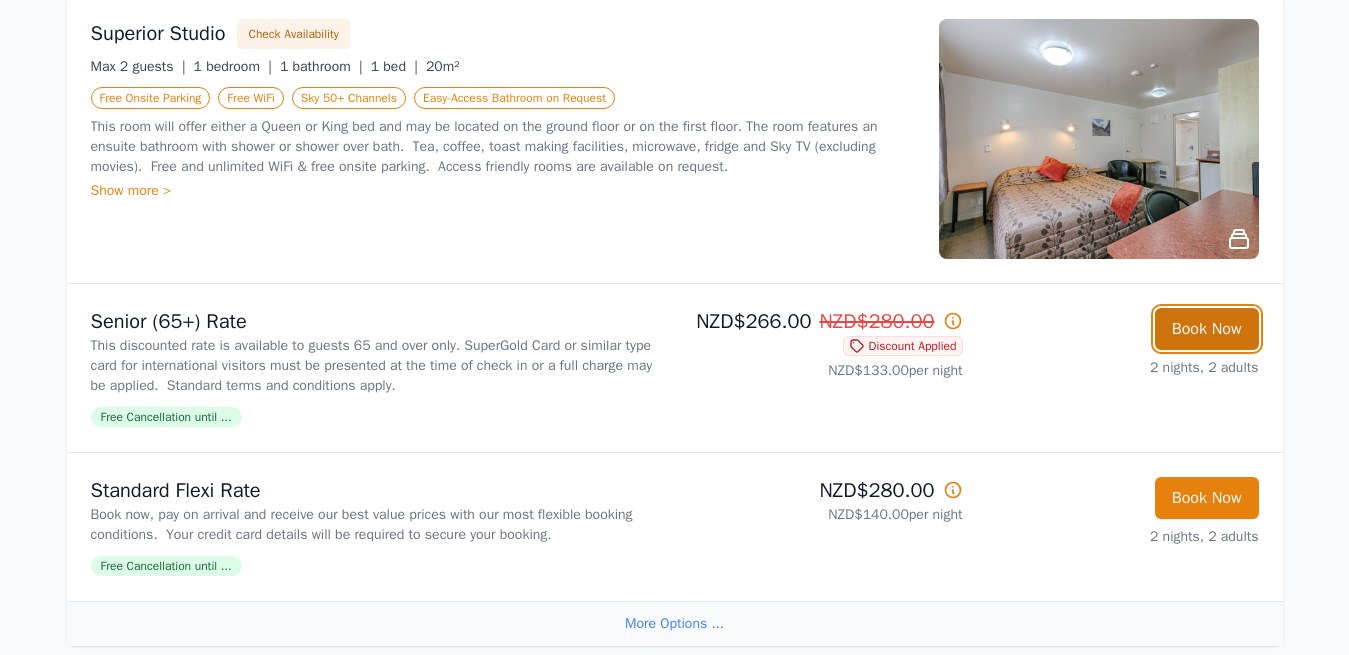click on "Book Now" at bounding box center (1207, 329) 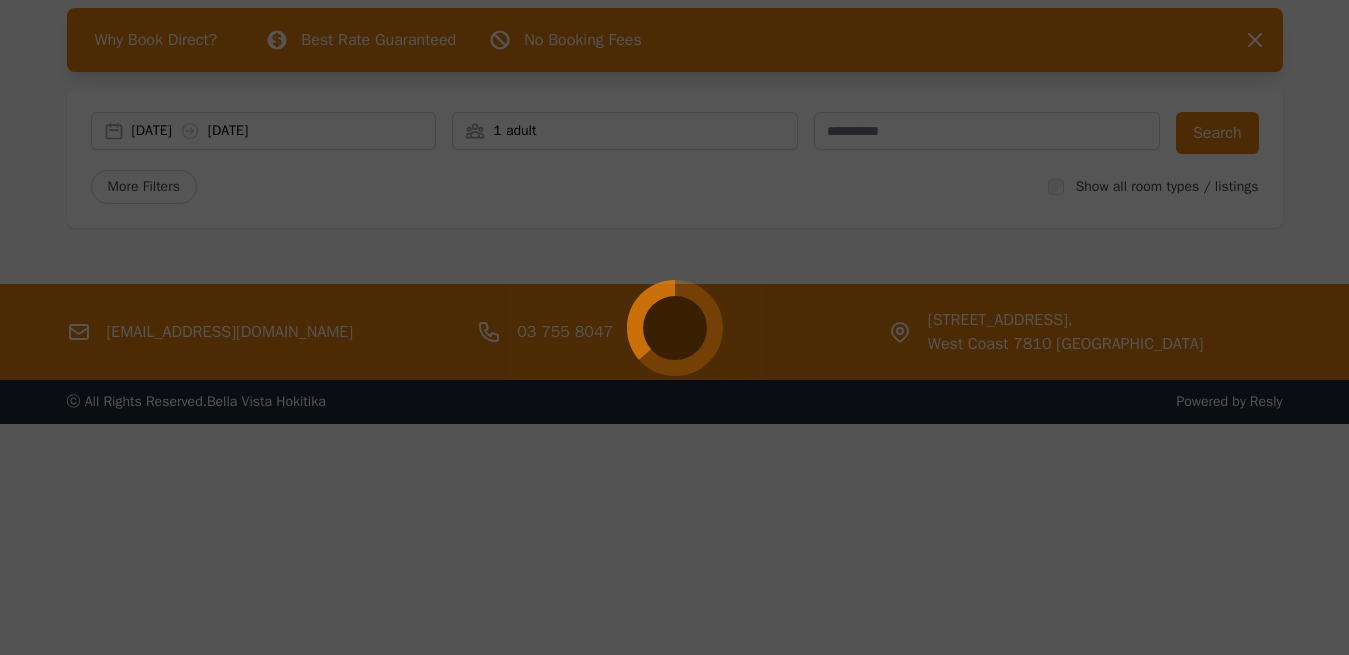 scroll, scrollTop: 96, scrollLeft: 0, axis: vertical 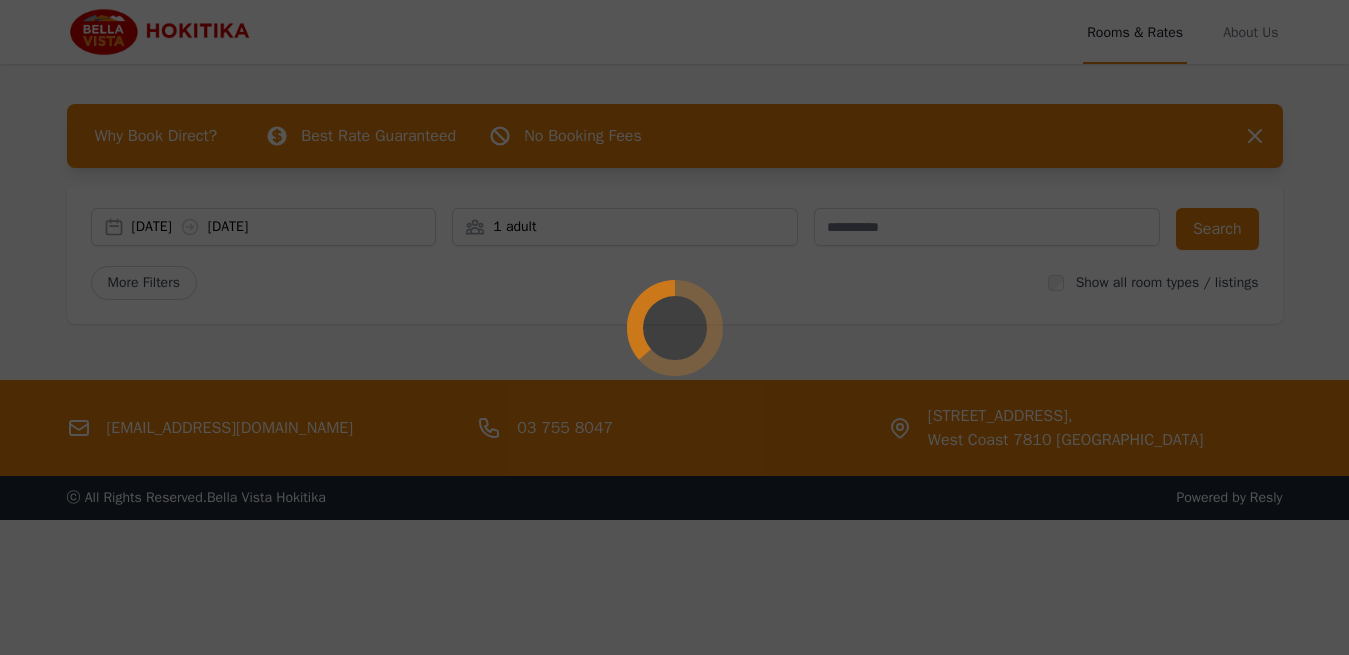 select on "**" 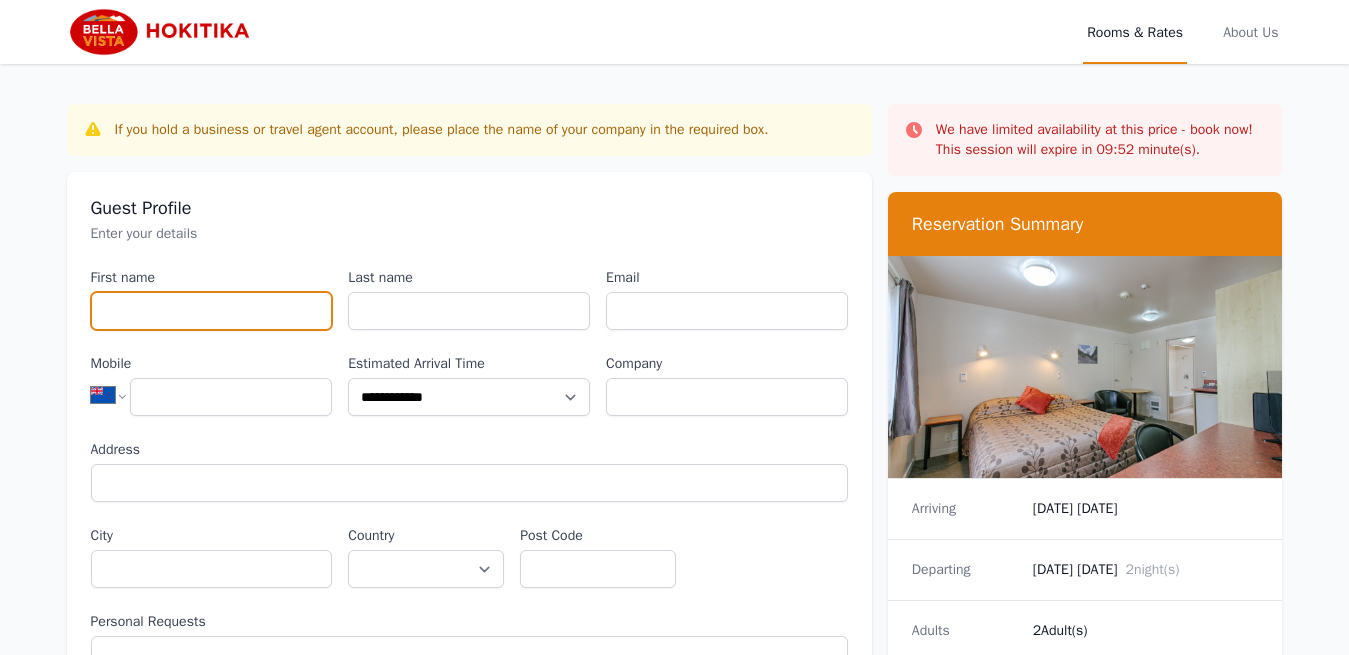 click on "First name" at bounding box center [212, 311] 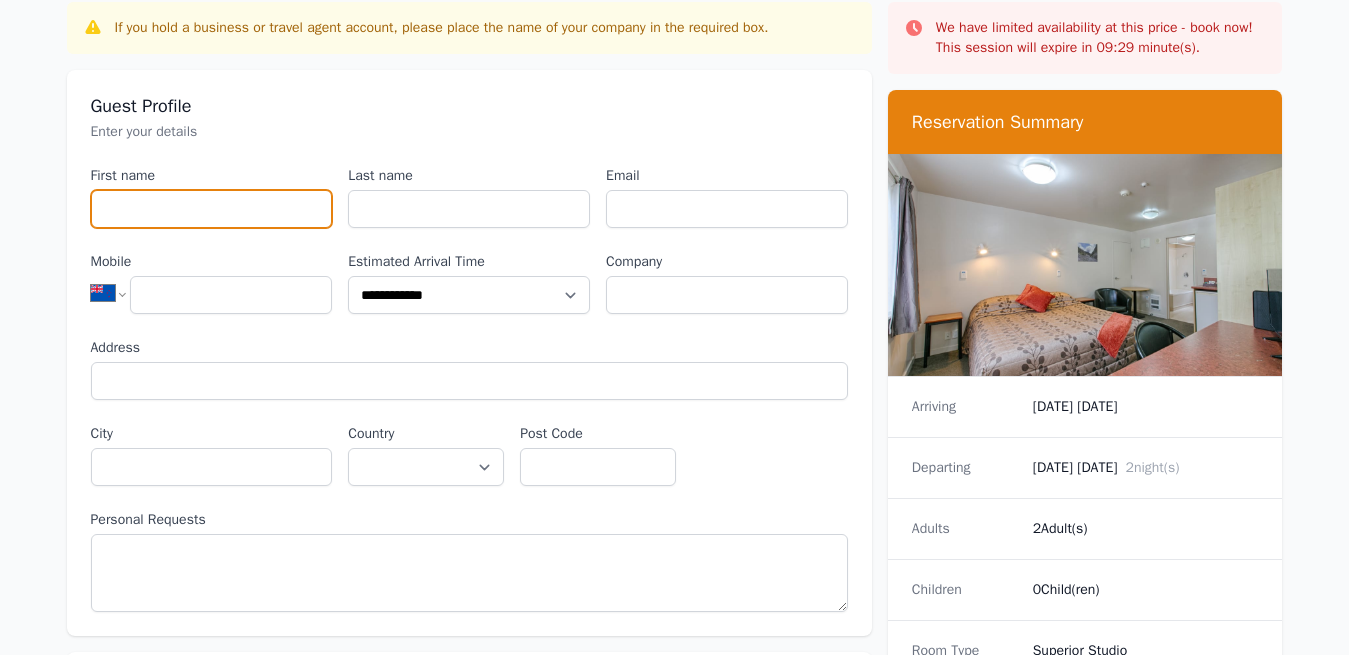 scroll, scrollTop: 0, scrollLeft: 0, axis: both 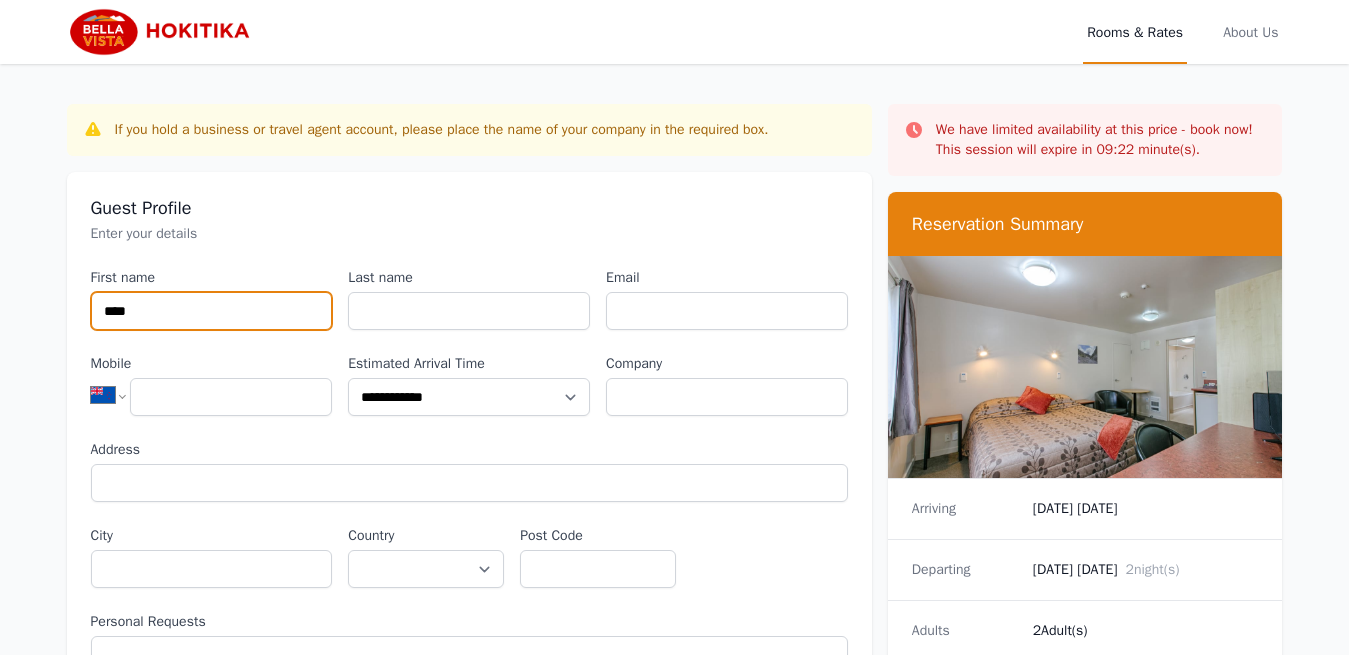 type on "****" 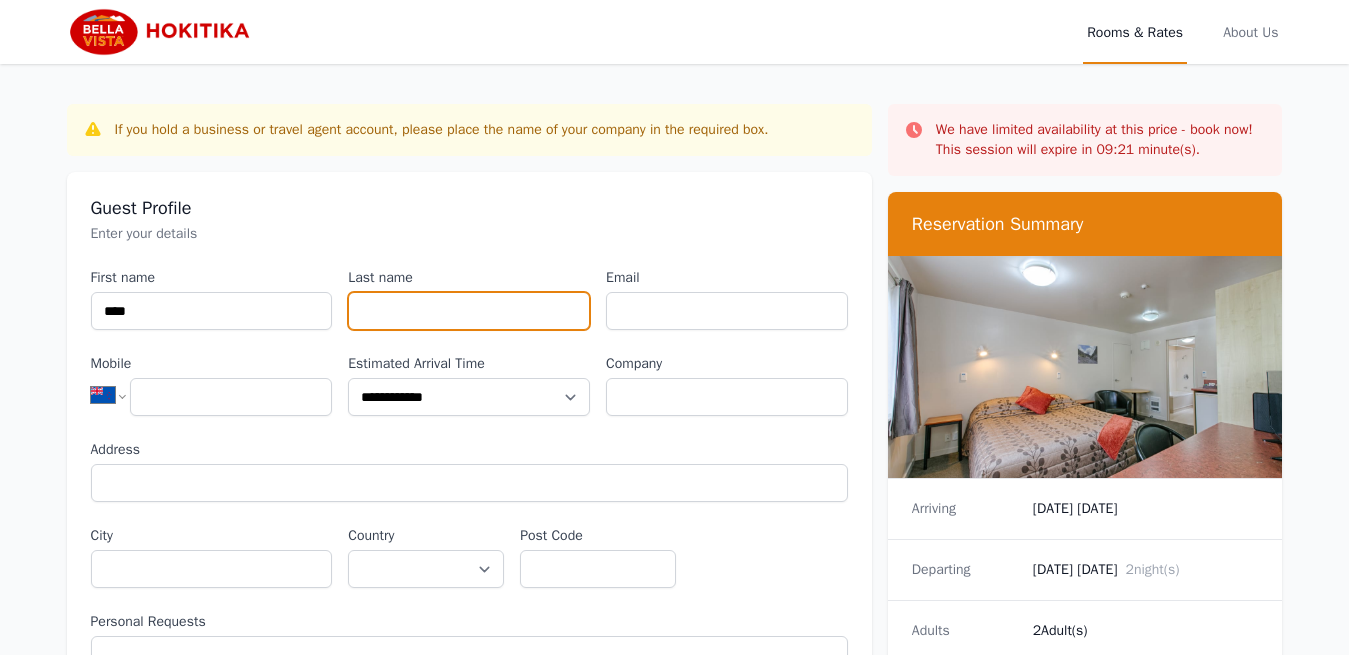 click on "Last name" at bounding box center [469, 311] 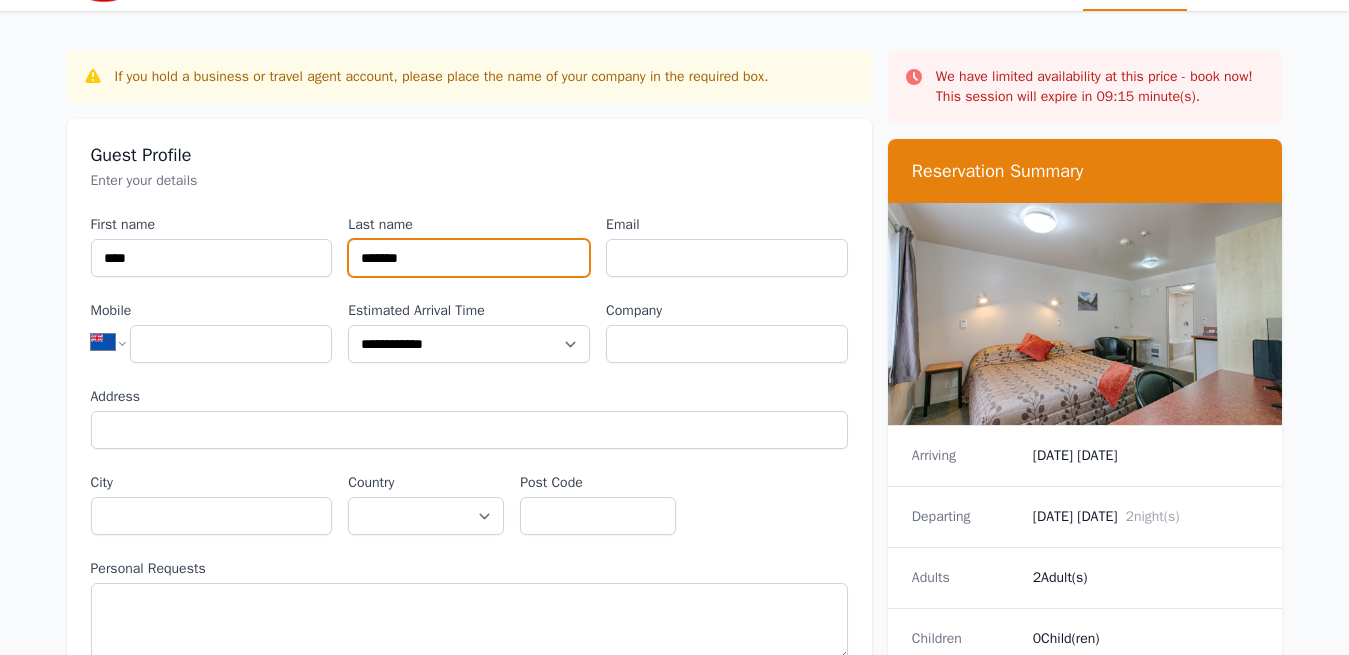 scroll, scrollTop: 102, scrollLeft: 0, axis: vertical 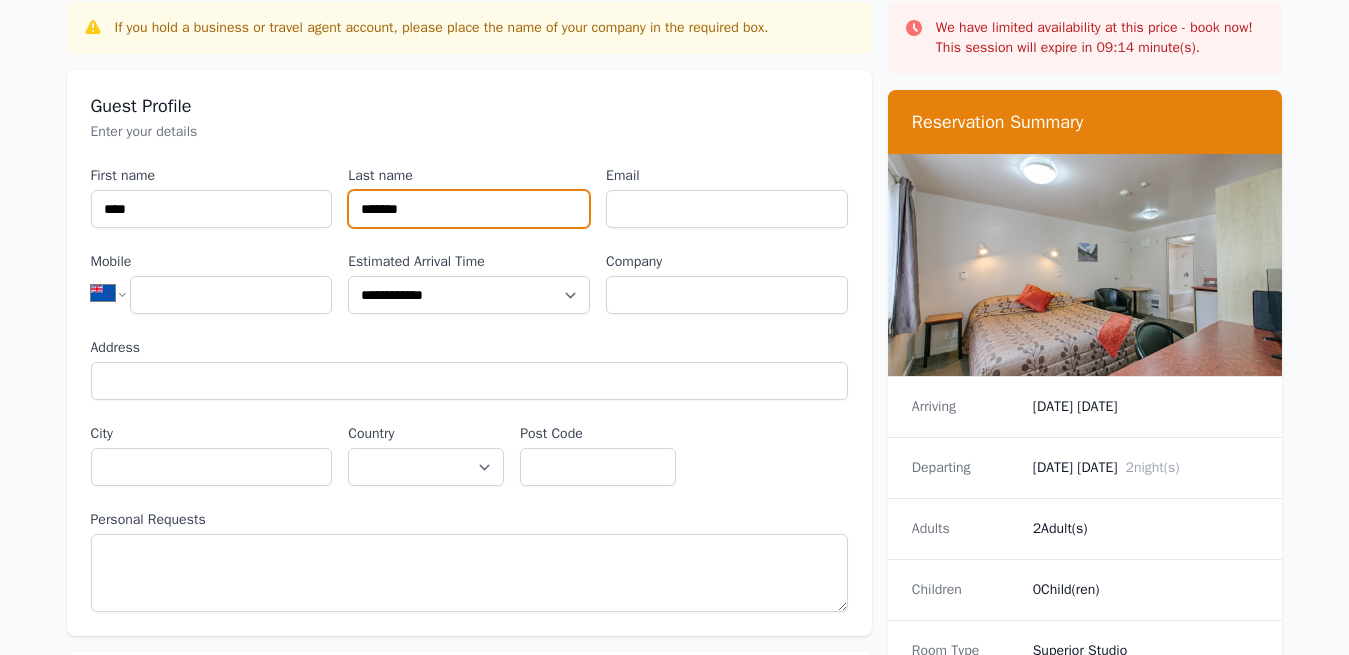 type on "*******" 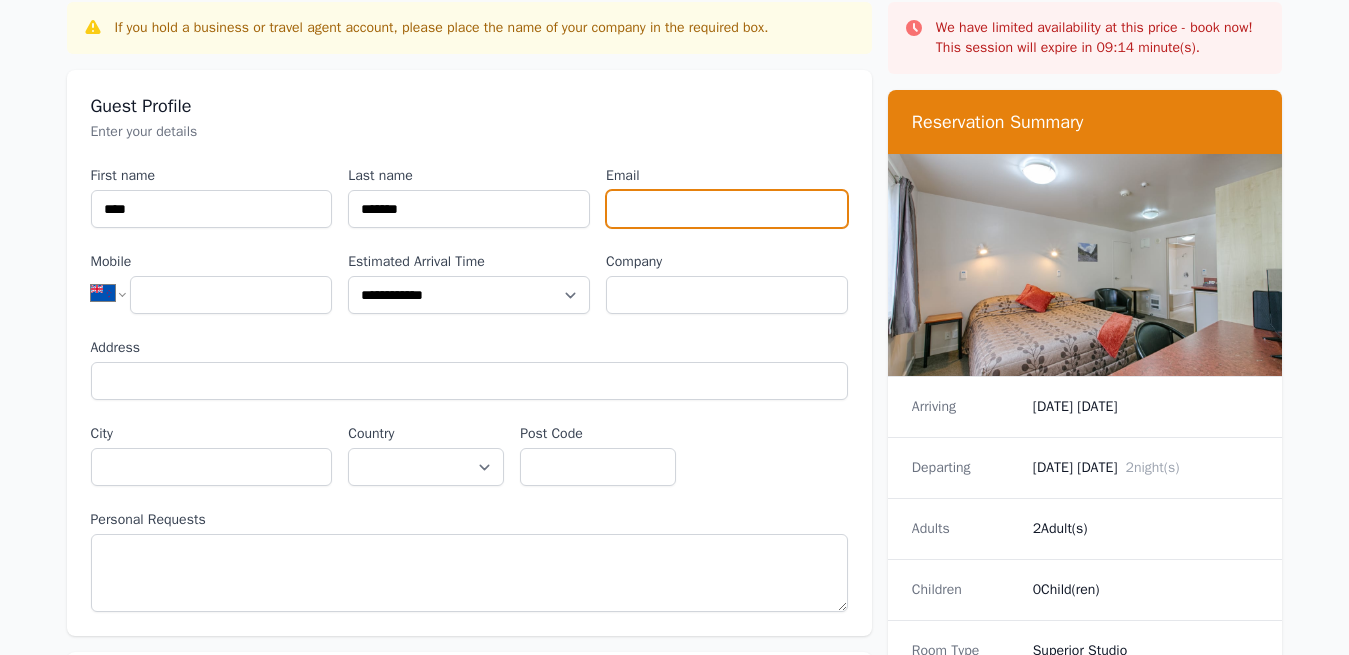 click on "Email" at bounding box center (727, 209) 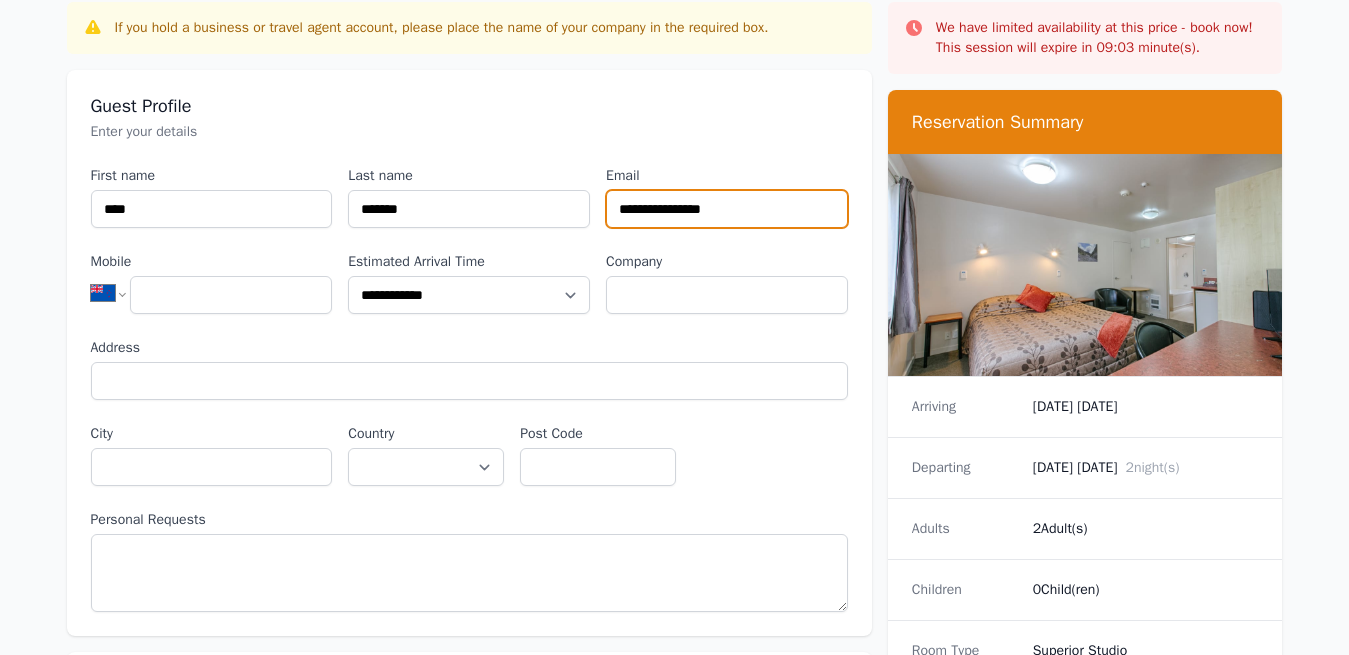 type on "**********" 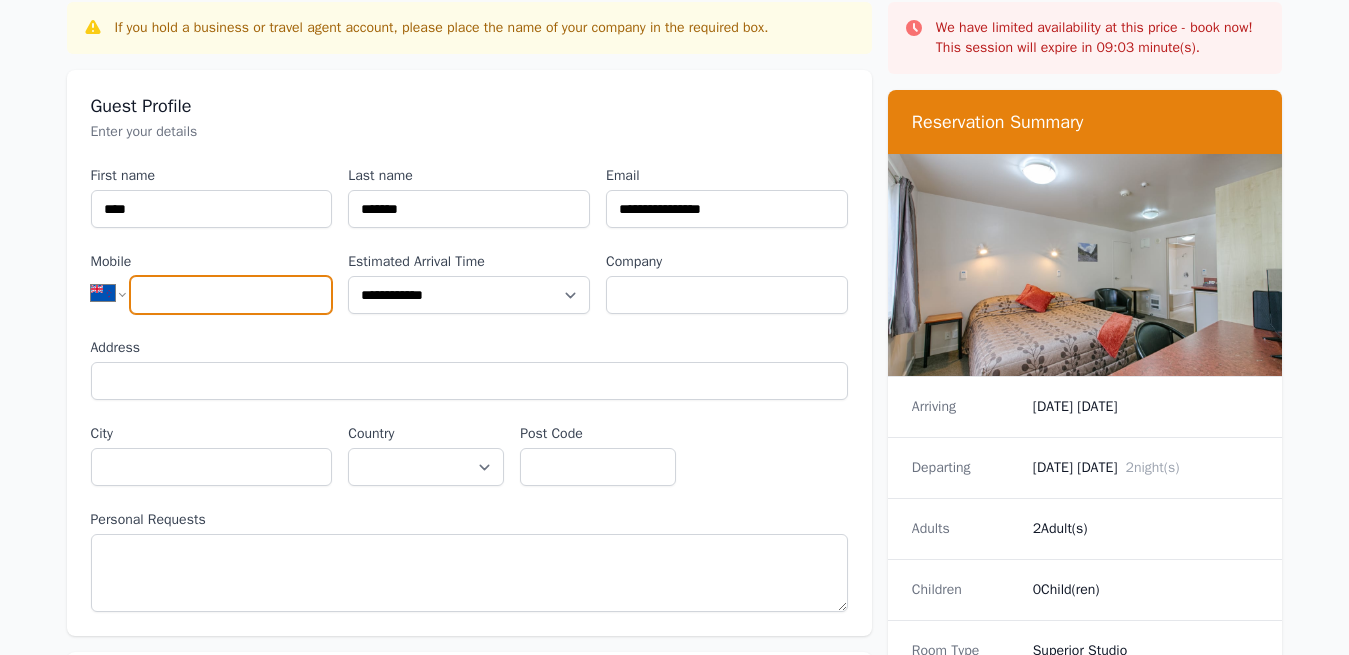 click on "Mobile" at bounding box center [231, 295] 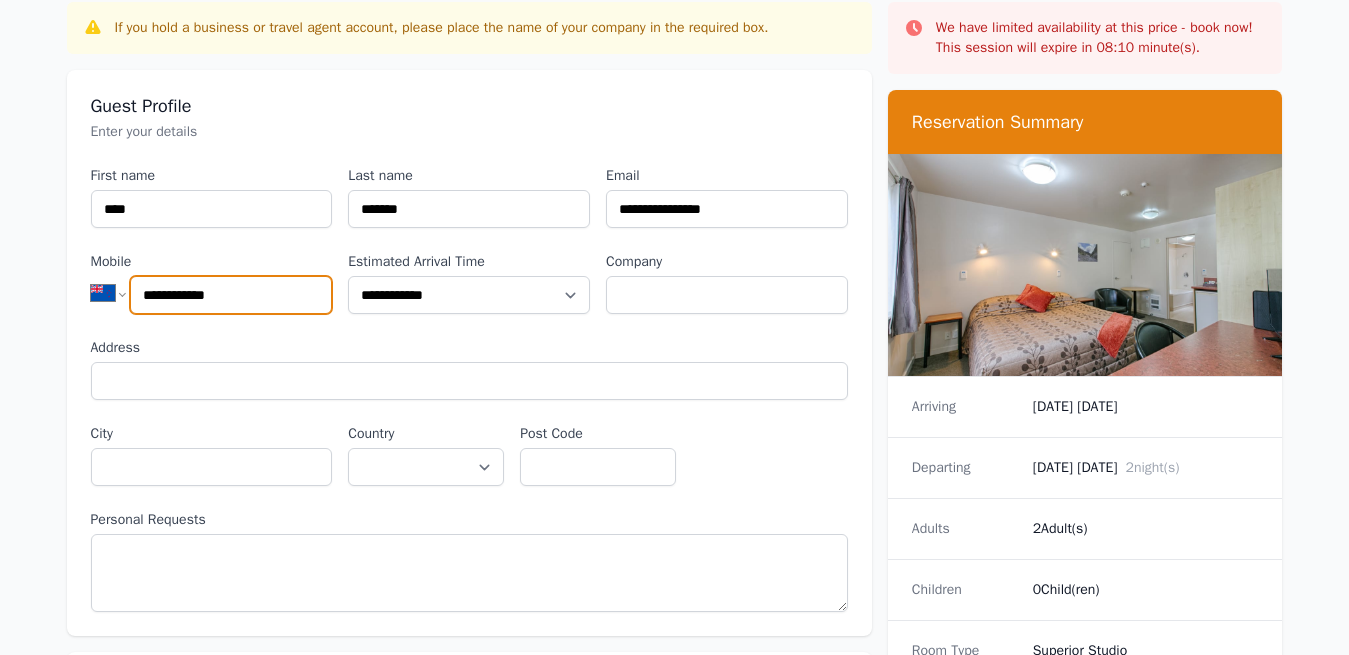 type on "**********" 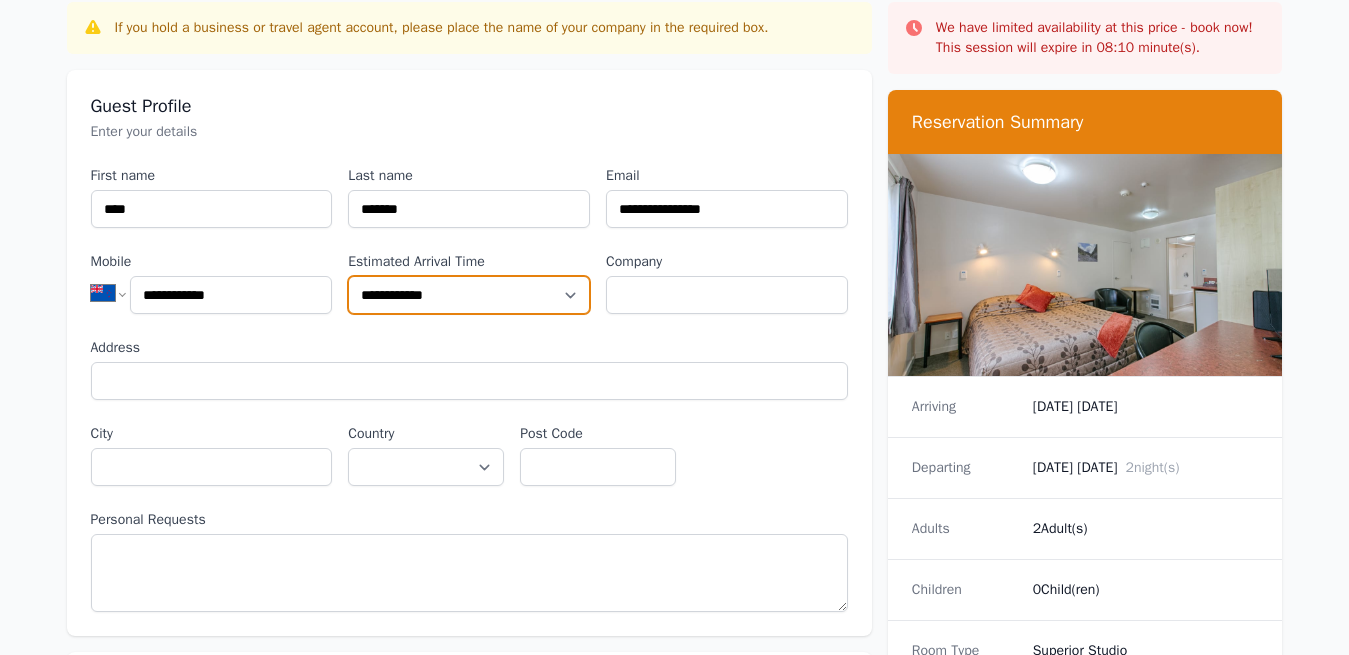 click on "**********" at bounding box center (469, 295) 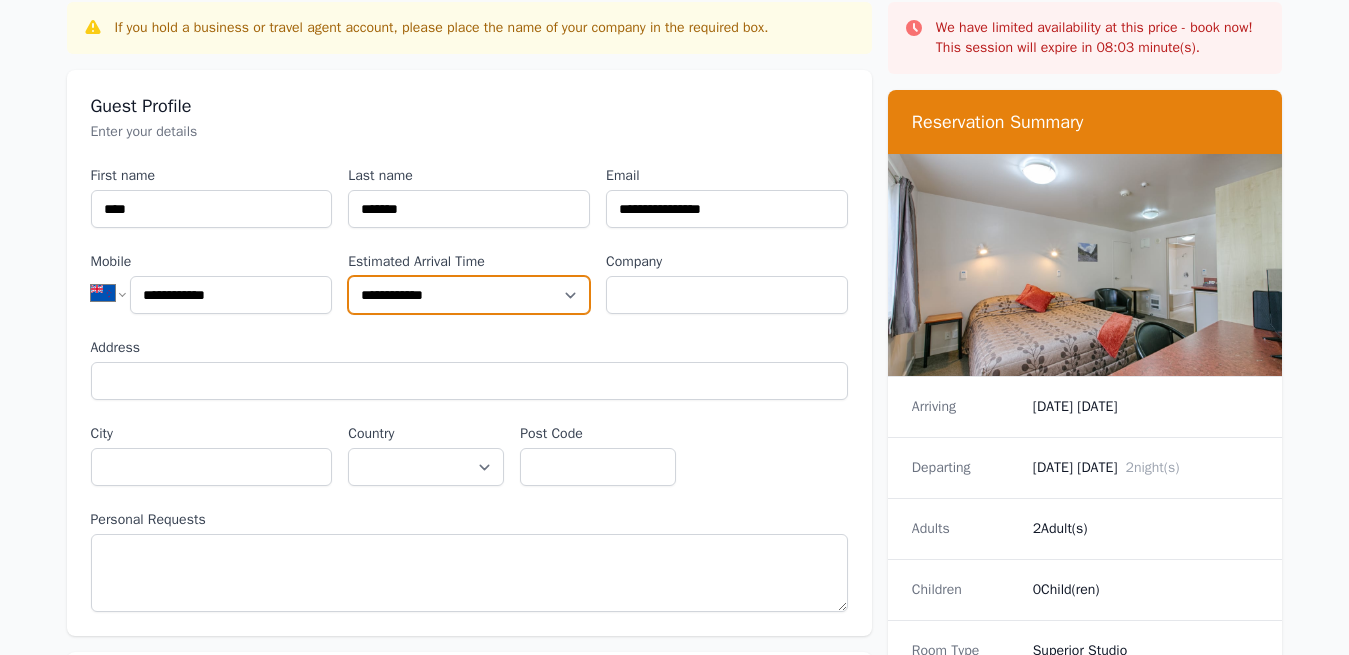 select on "**********" 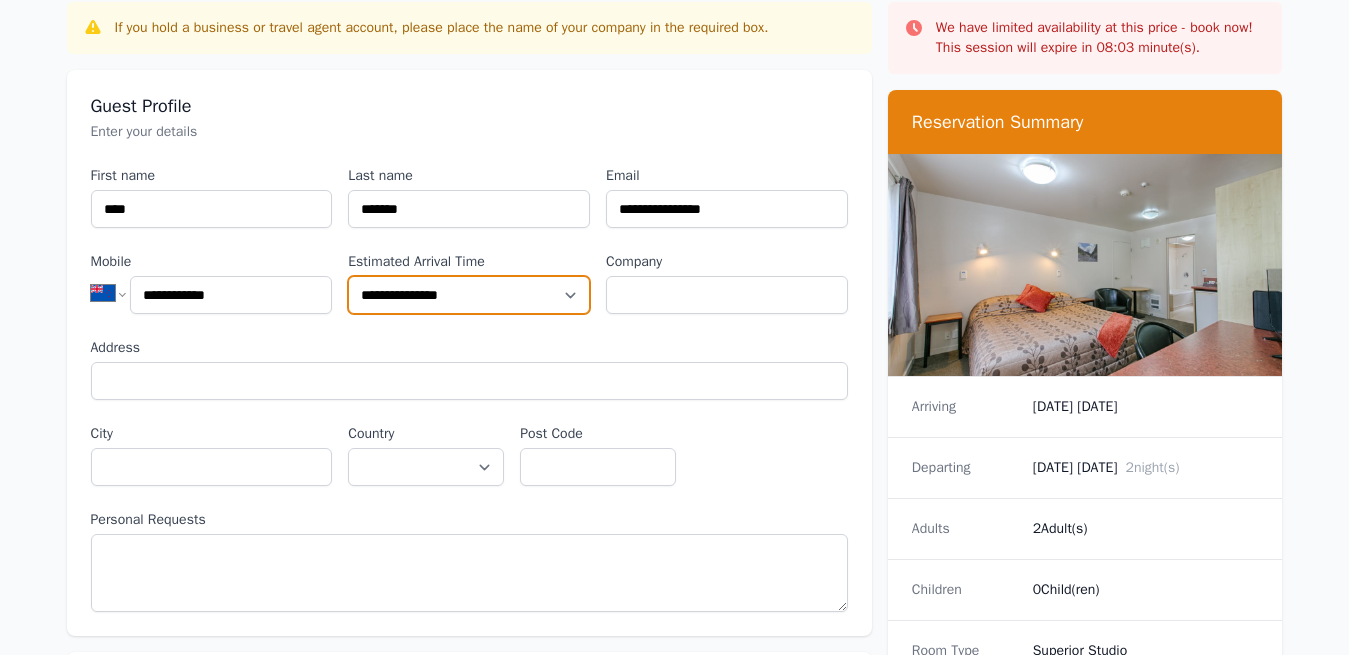 click on "**********" at bounding box center [0, 0] 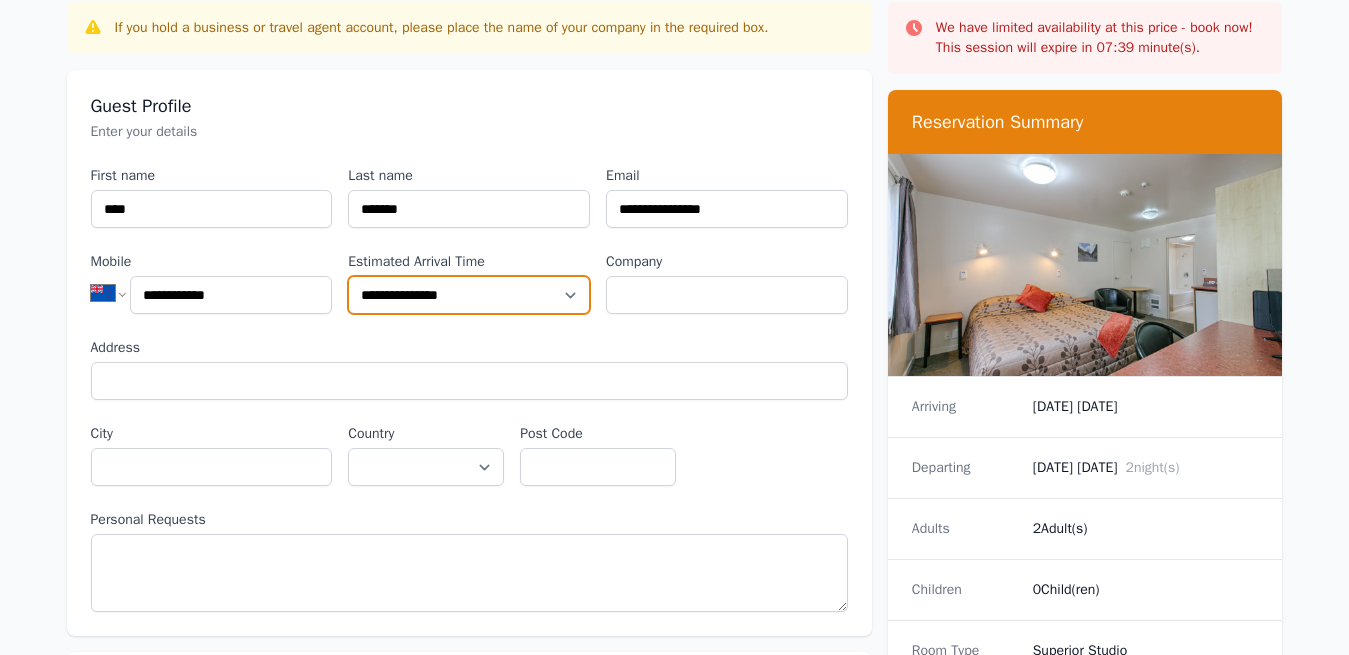 click on "**********" at bounding box center (469, 295) 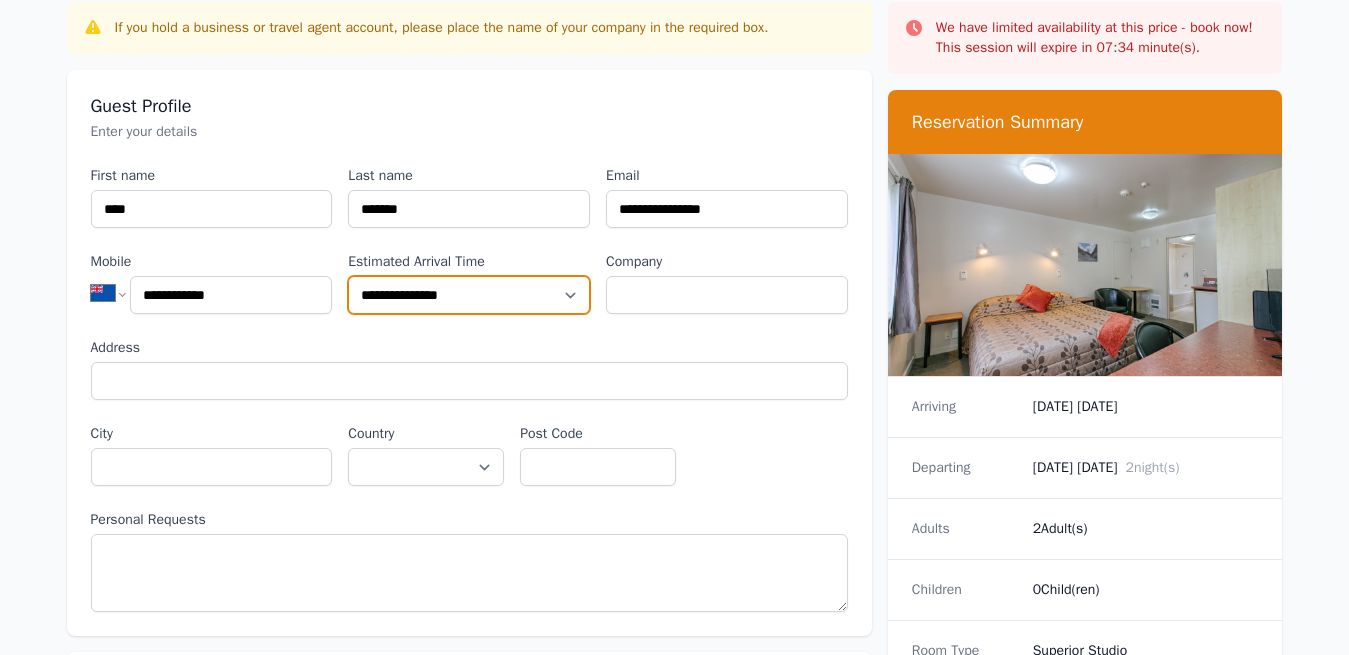 click on "**********" at bounding box center (469, 295) 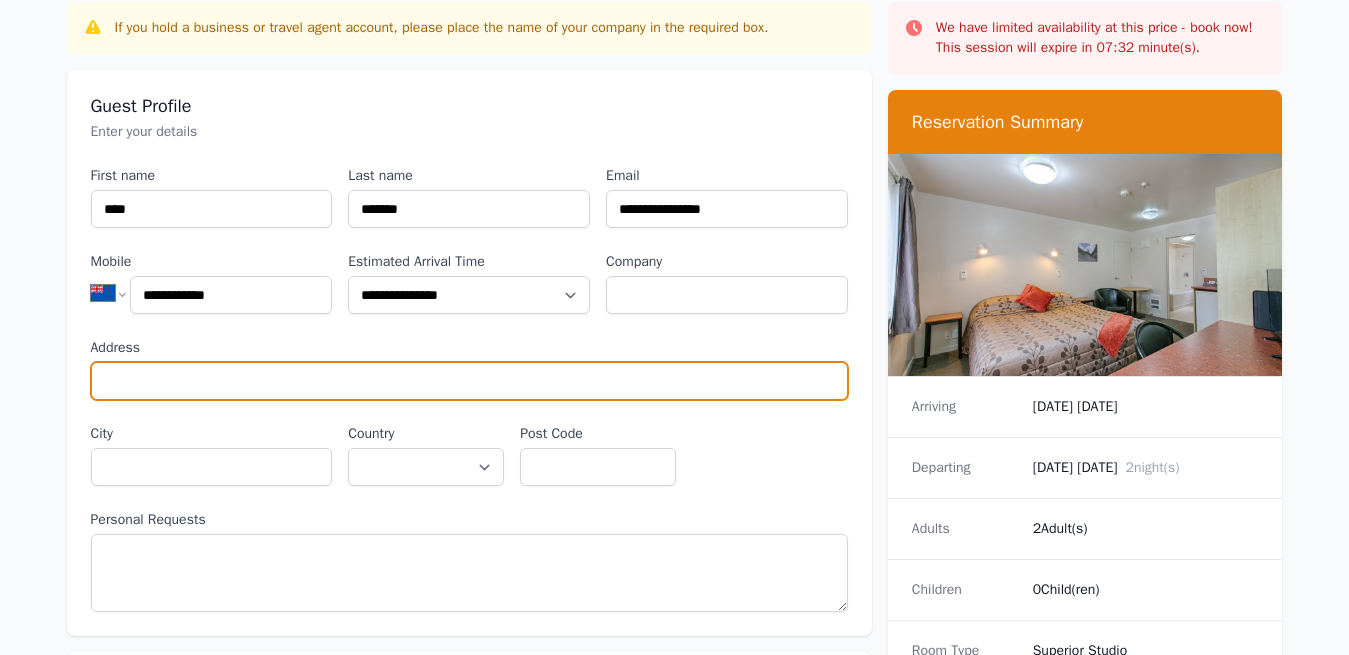 click on "Address" at bounding box center [469, 381] 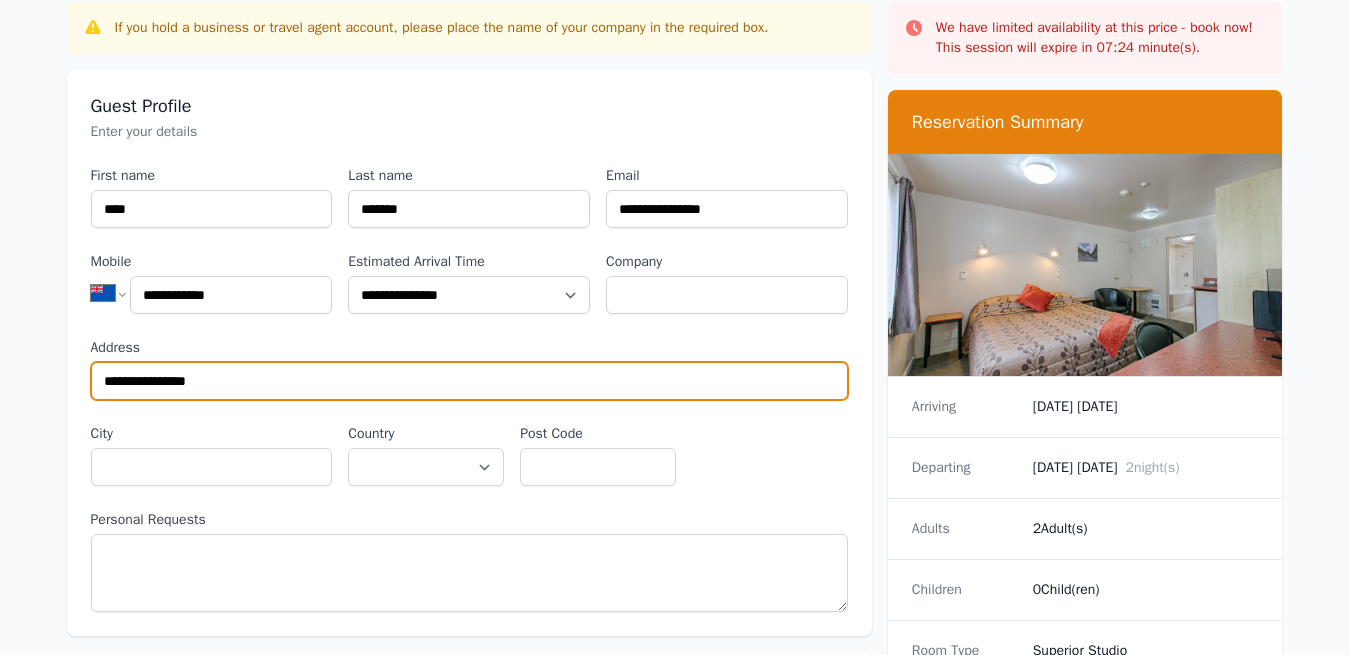 type on "**********" 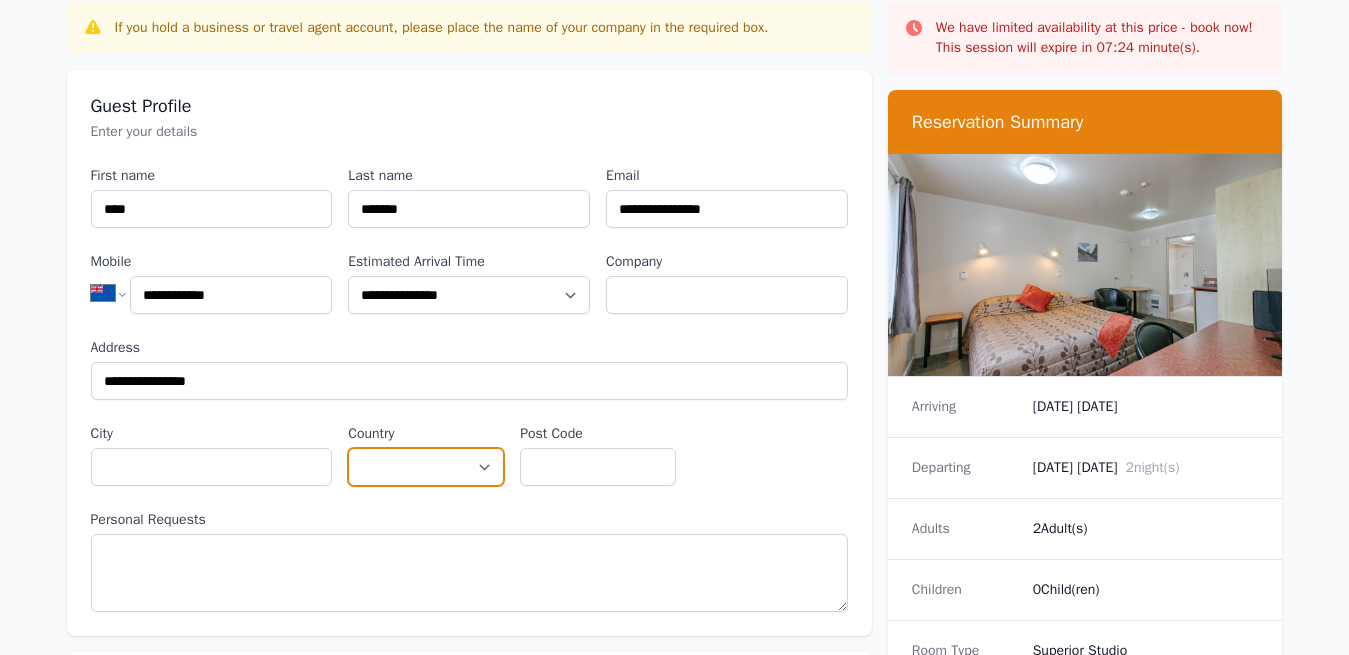 click on "**********" at bounding box center (426, 467) 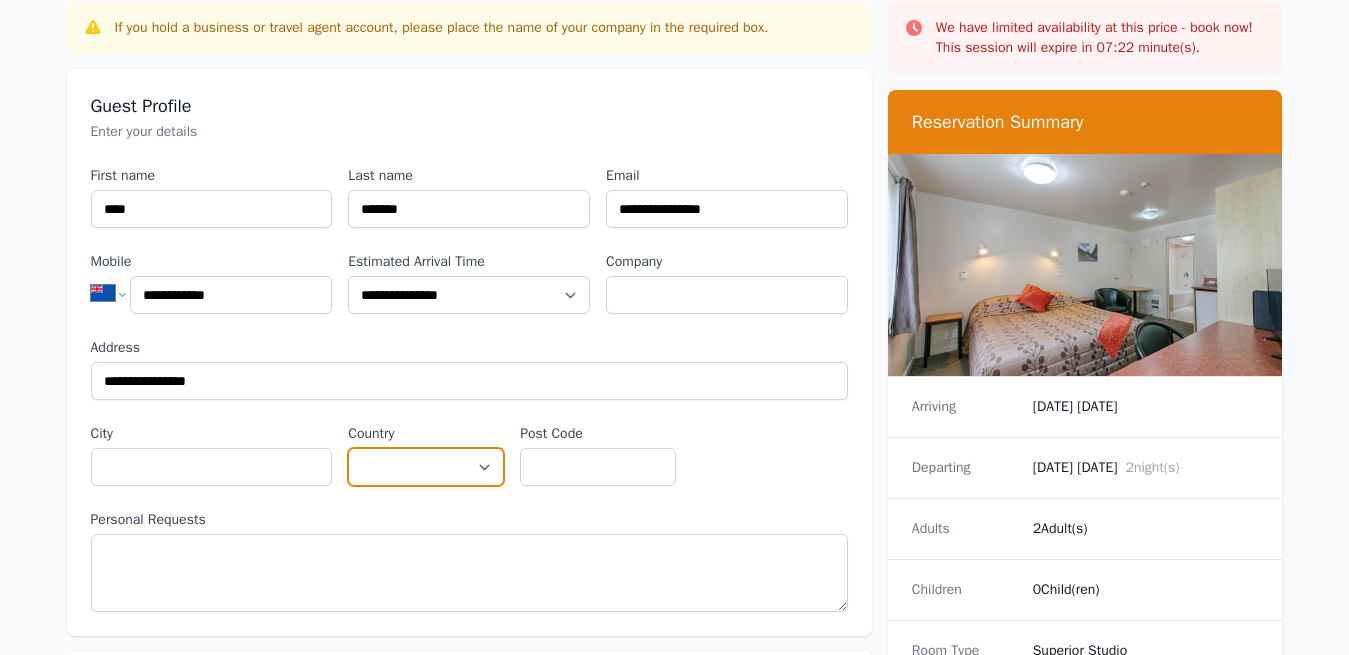 select on "**********" 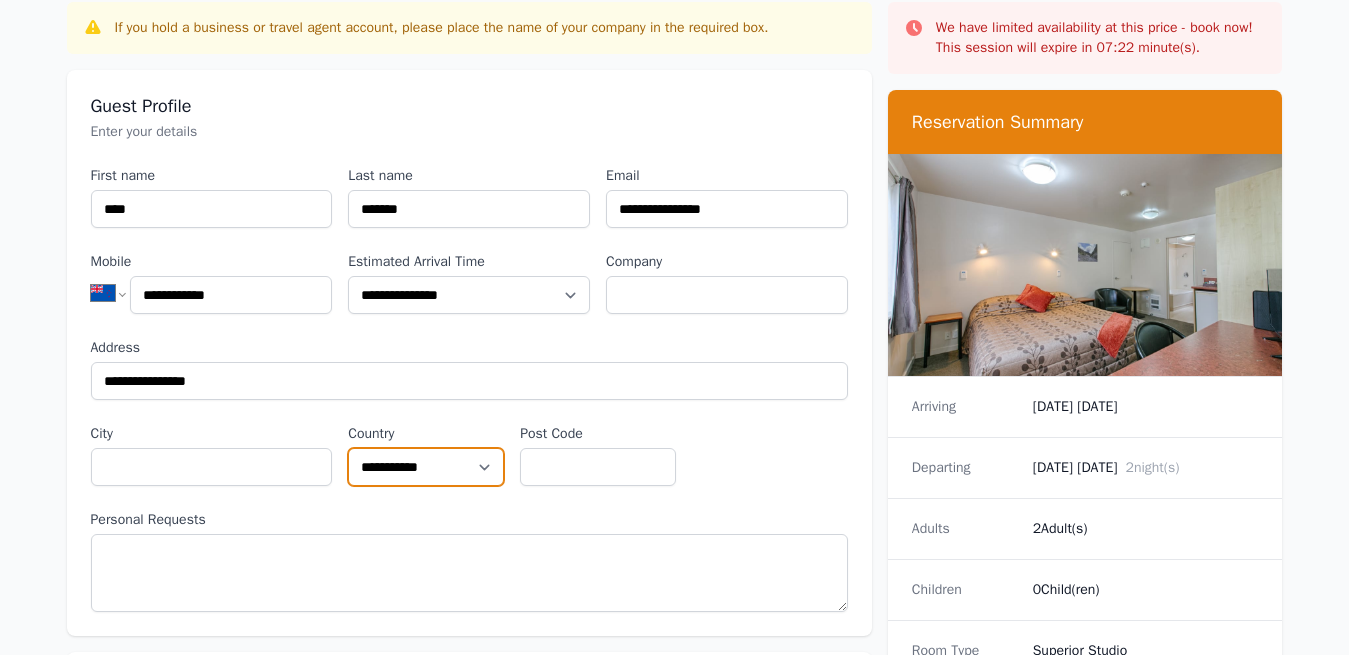 click on "**********" at bounding box center (0, 0) 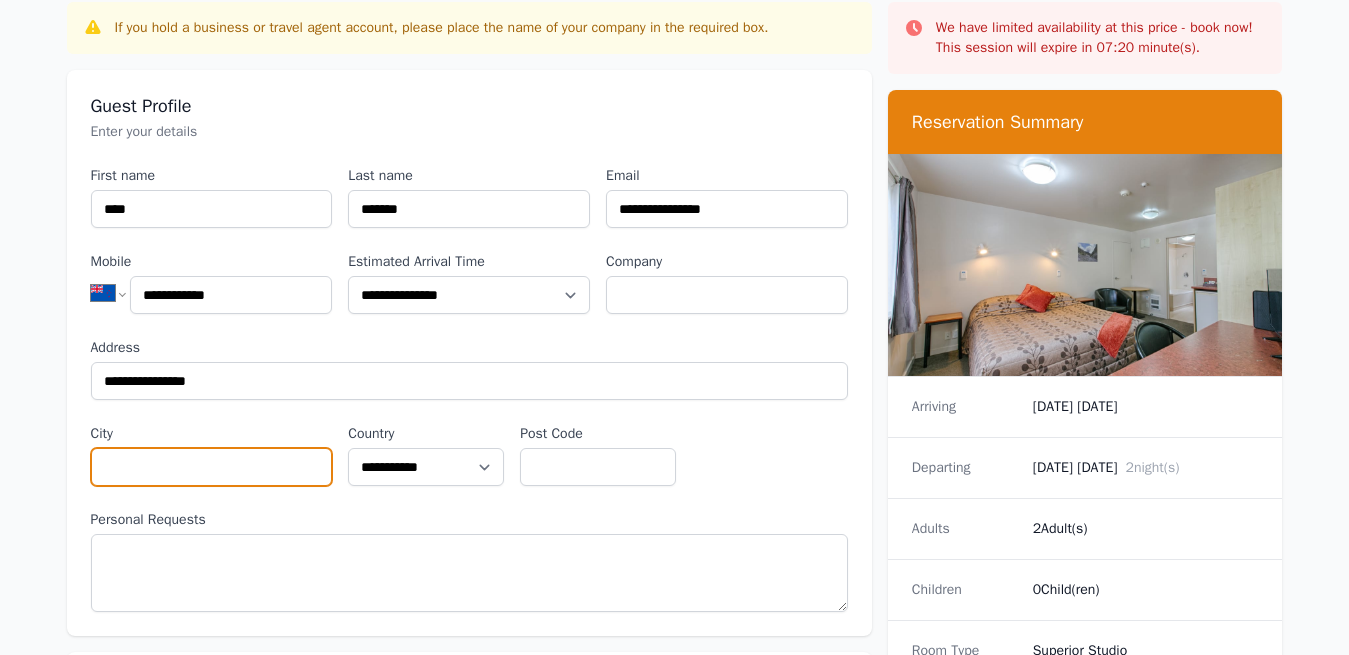 click on "City" at bounding box center [212, 467] 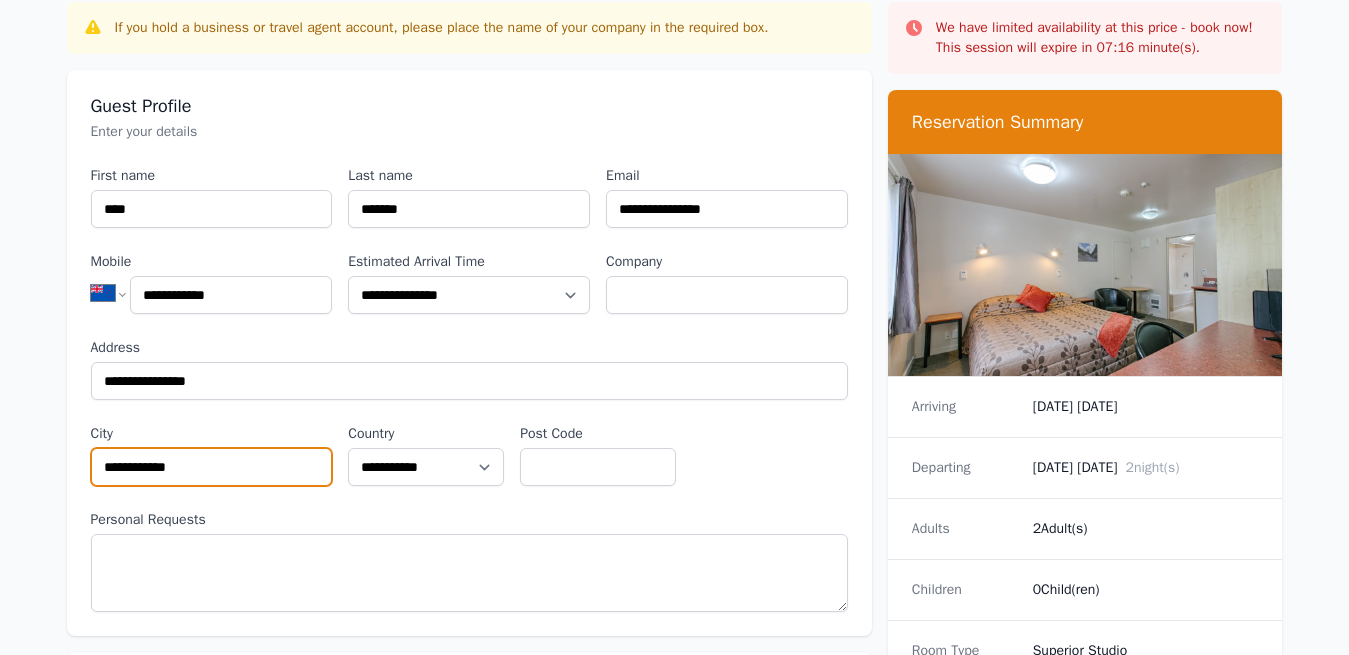 type on "**********" 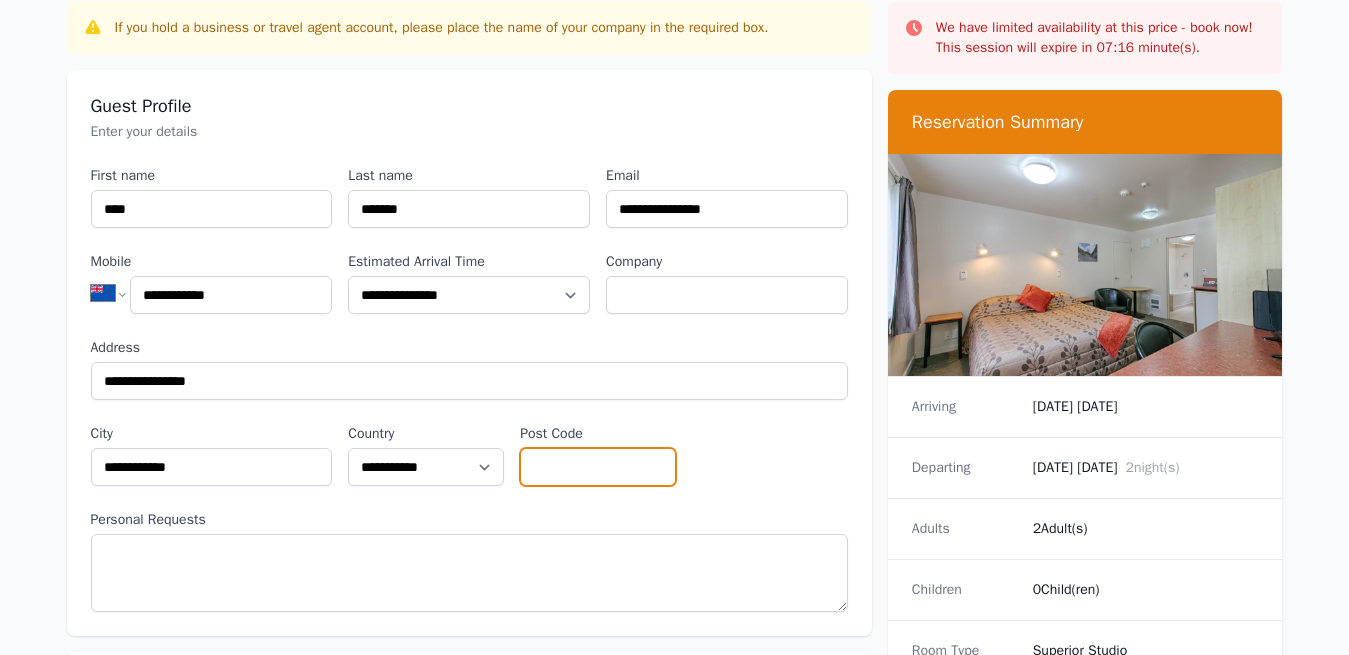 click on "Post Code" at bounding box center (598, 467) 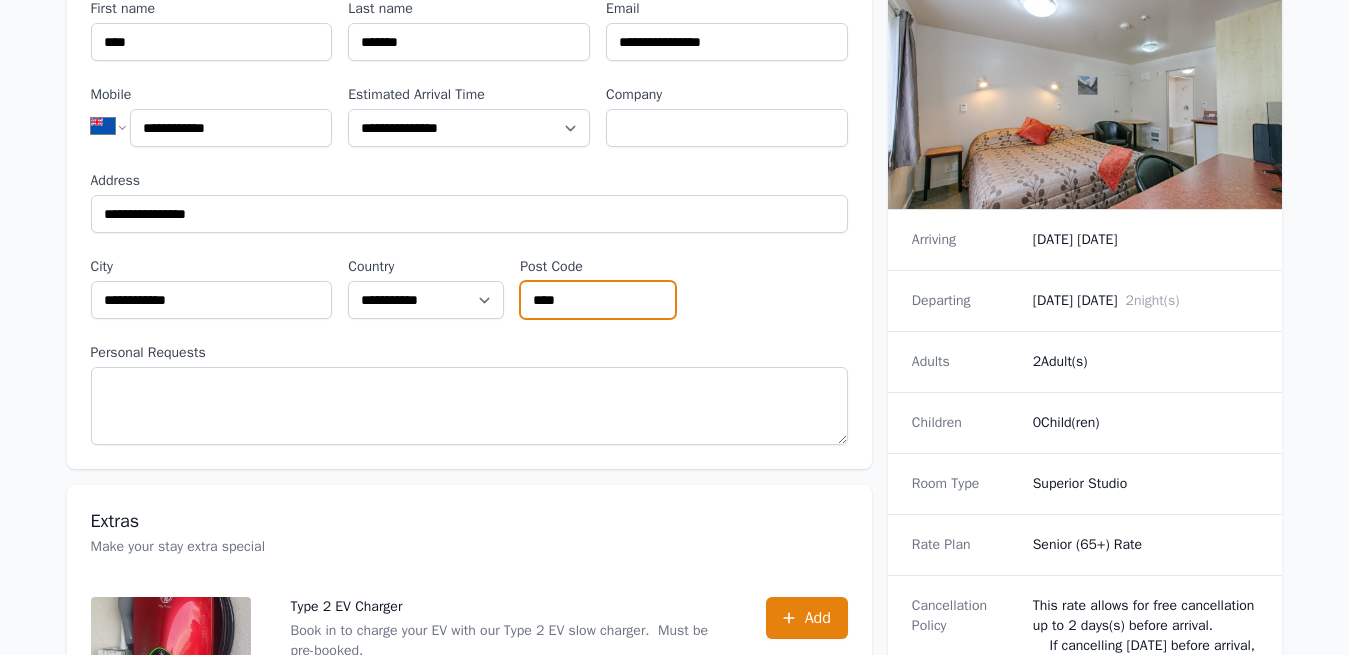 scroll, scrollTop: 306, scrollLeft: 0, axis: vertical 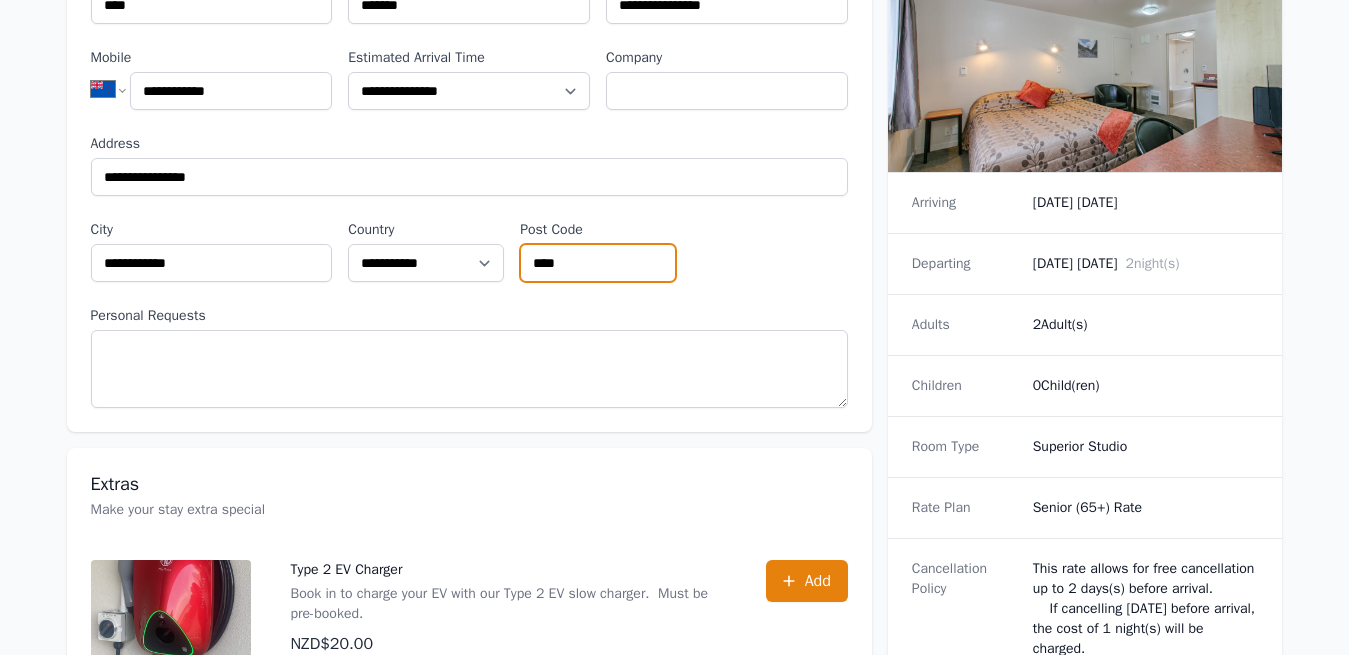 type on "****" 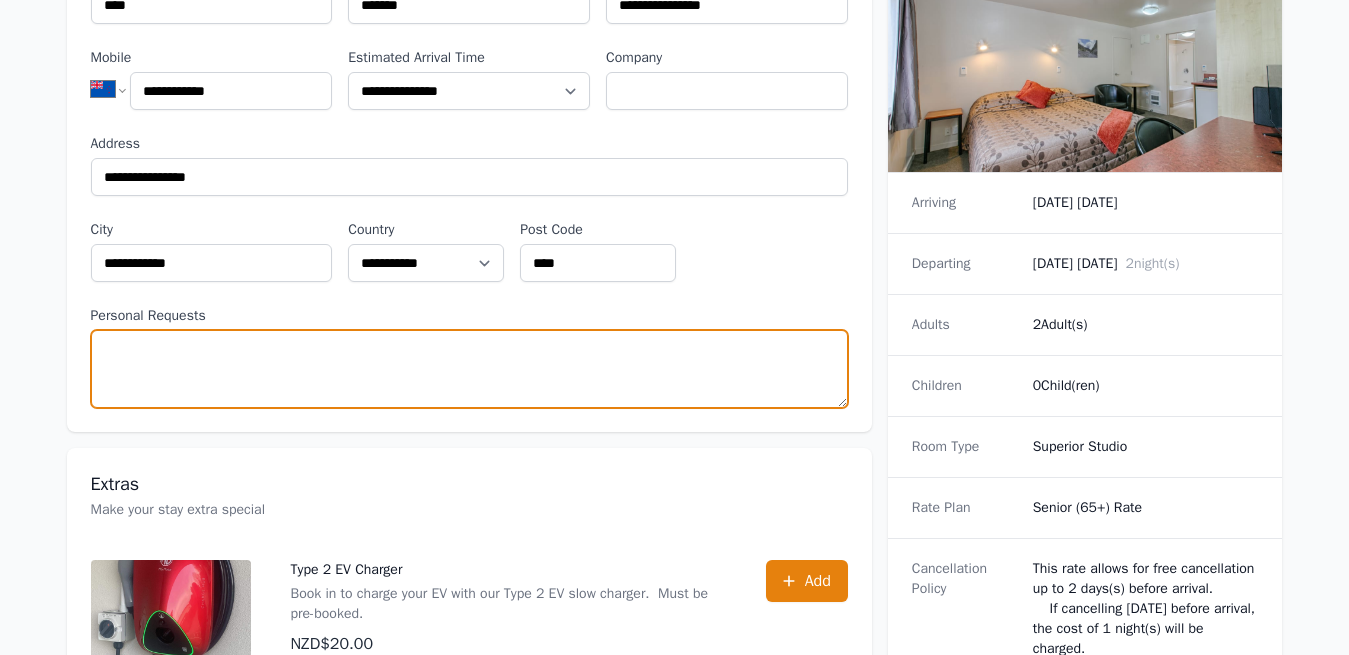 click on "Personal Requests" at bounding box center (469, 369) 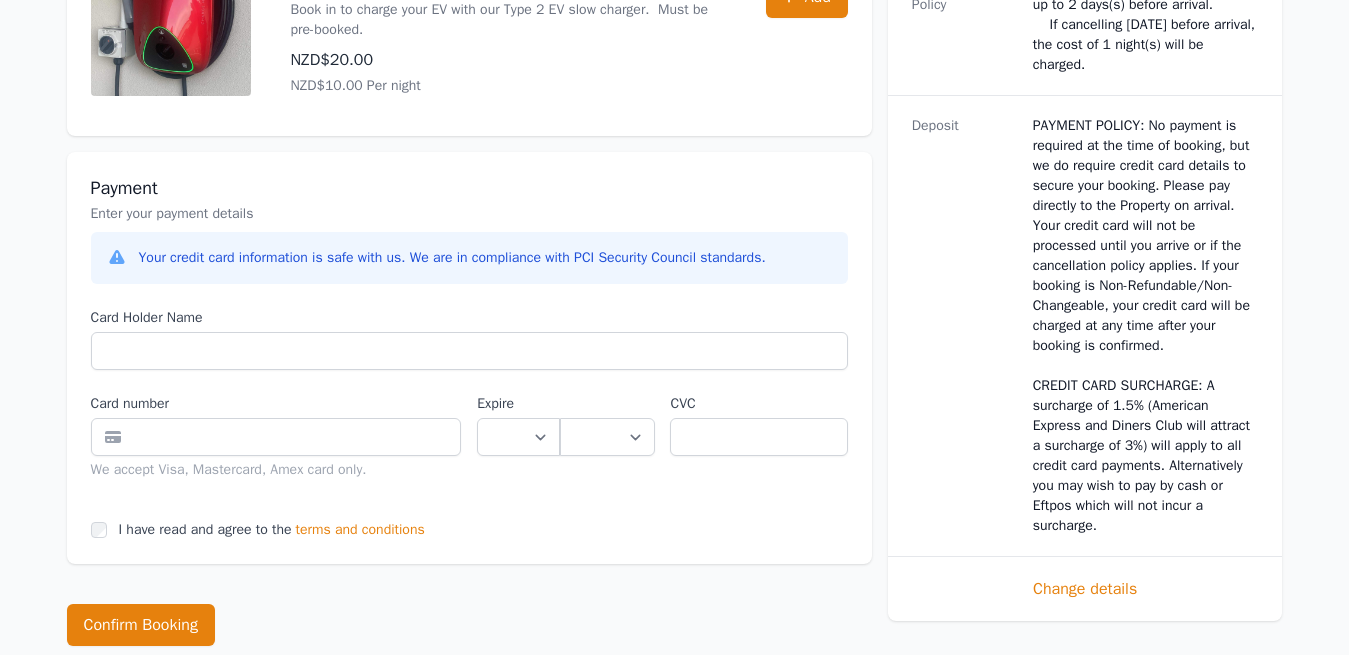 scroll, scrollTop: 918, scrollLeft: 0, axis: vertical 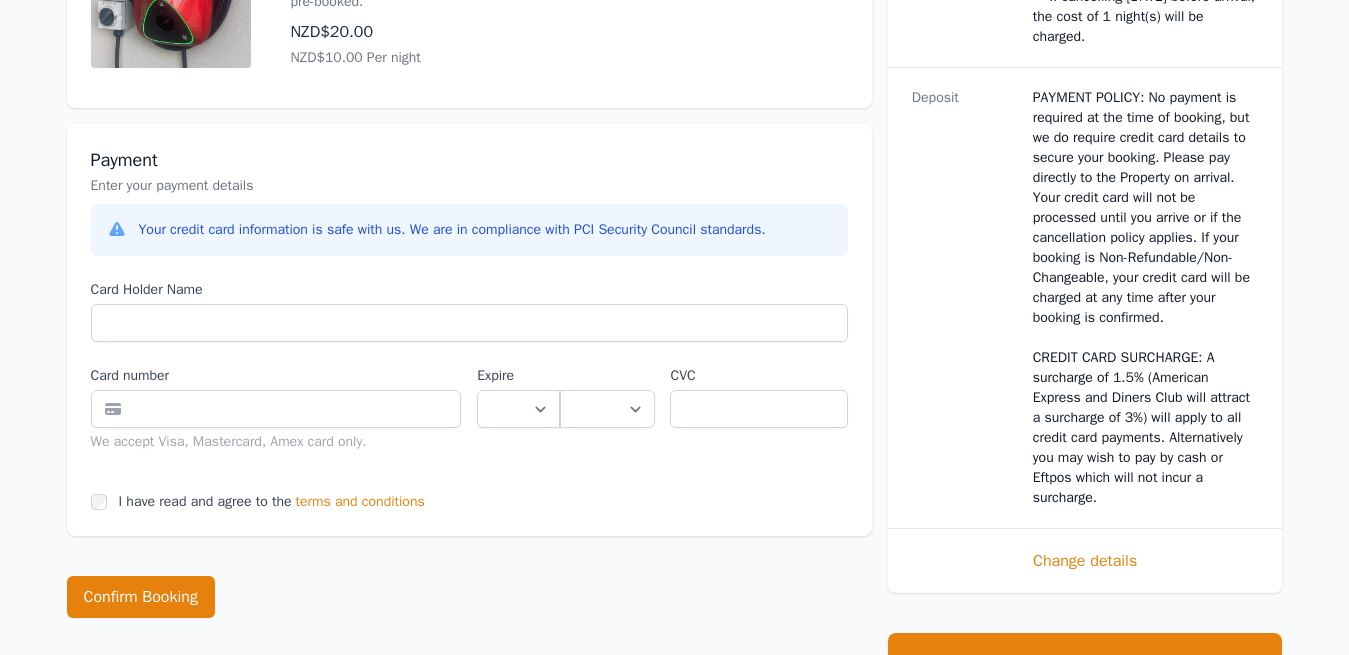 type on "**********" 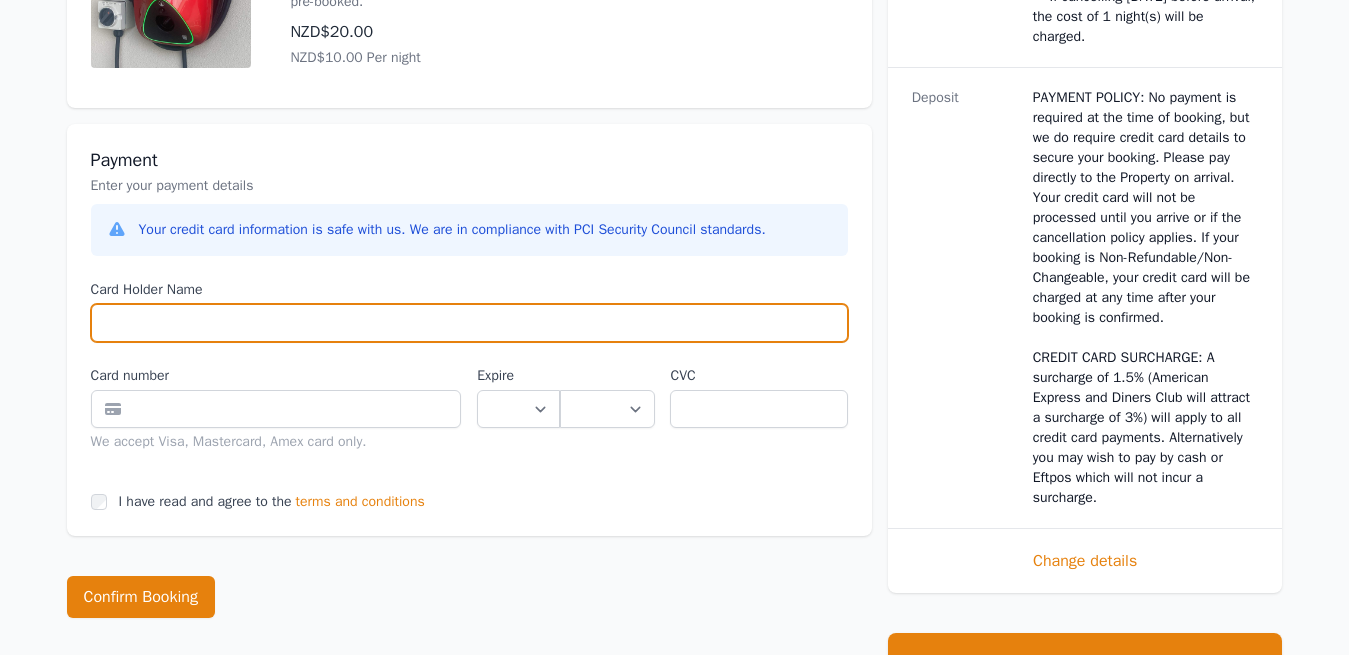 click on "Card Holder Name" at bounding box center [469, 323] 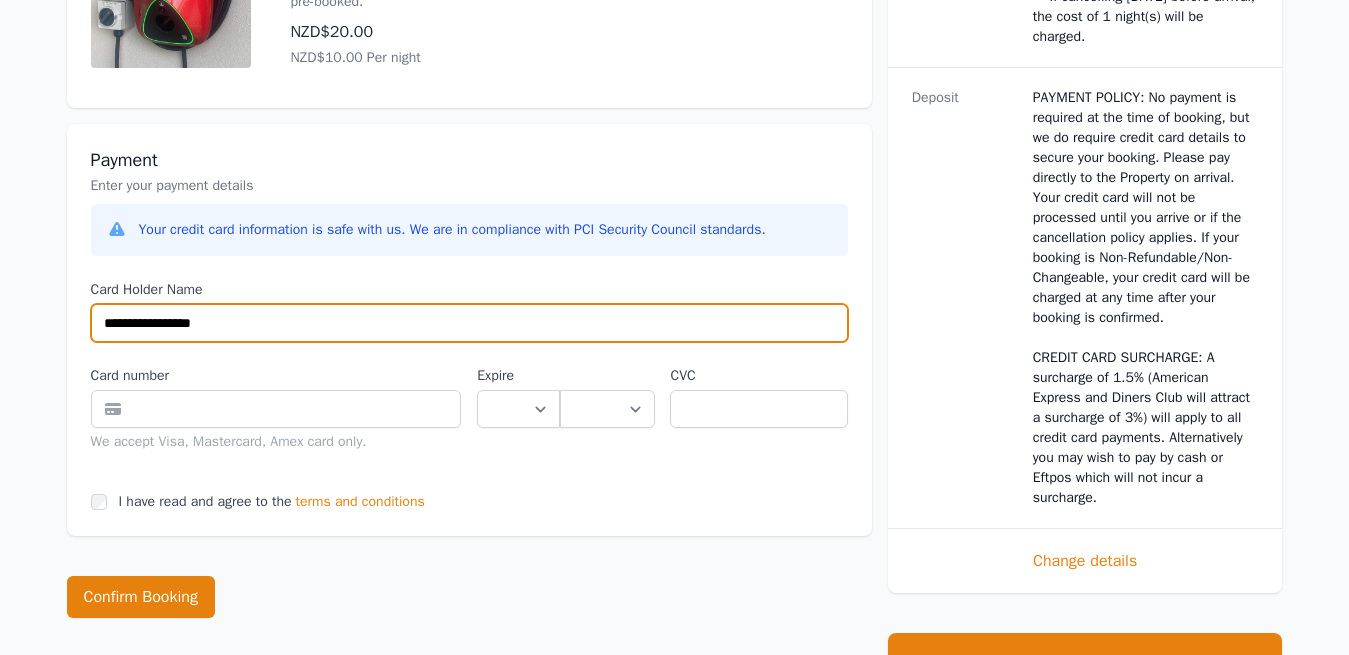 type on "**********" 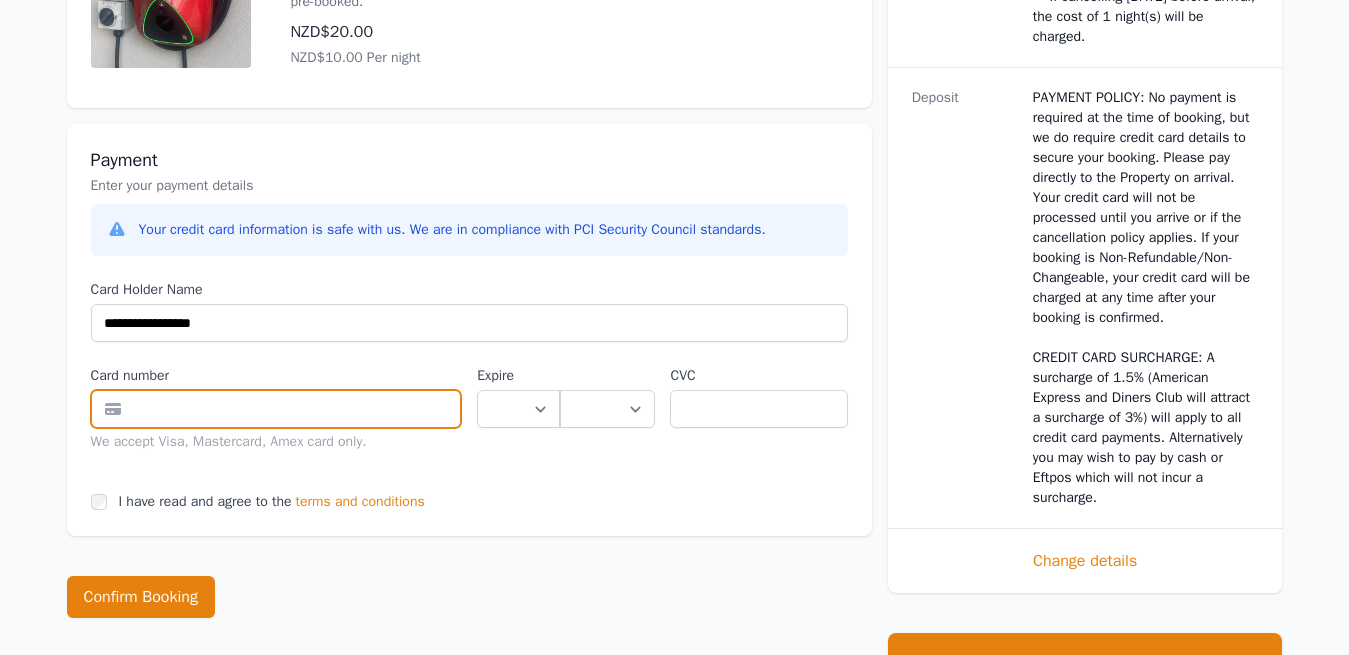 click at bounding box center [276, 409] 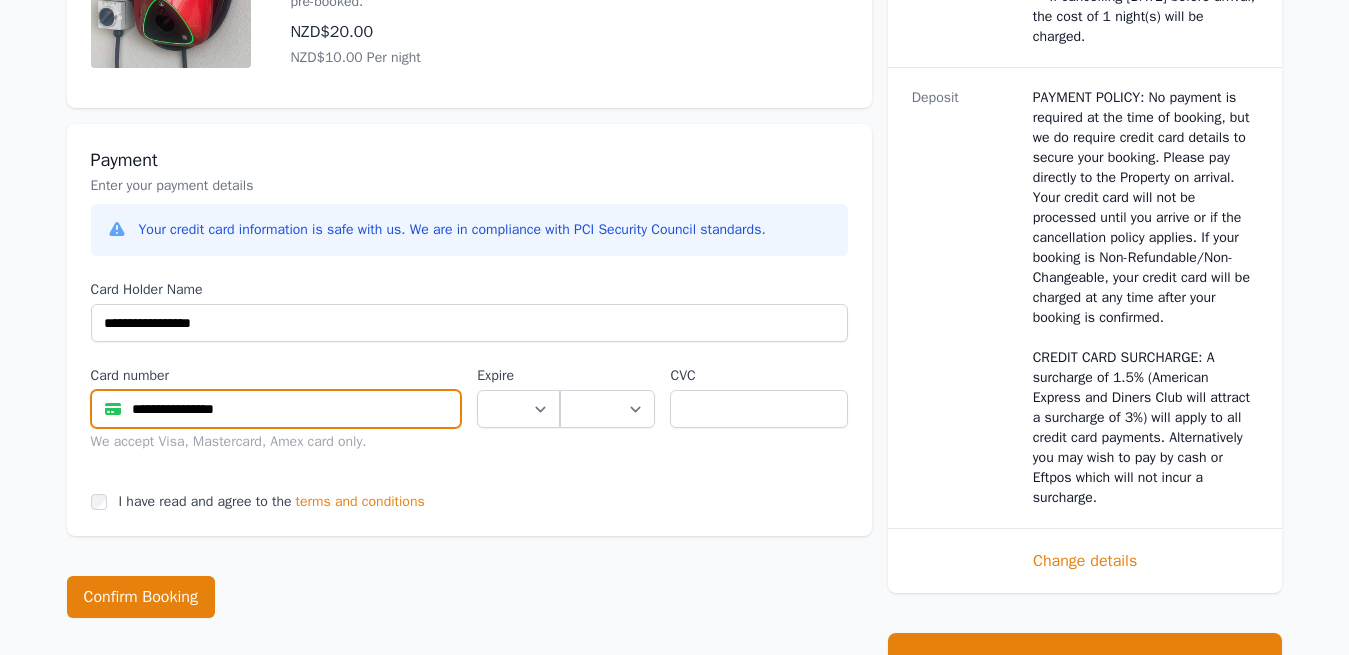 type on "**********" 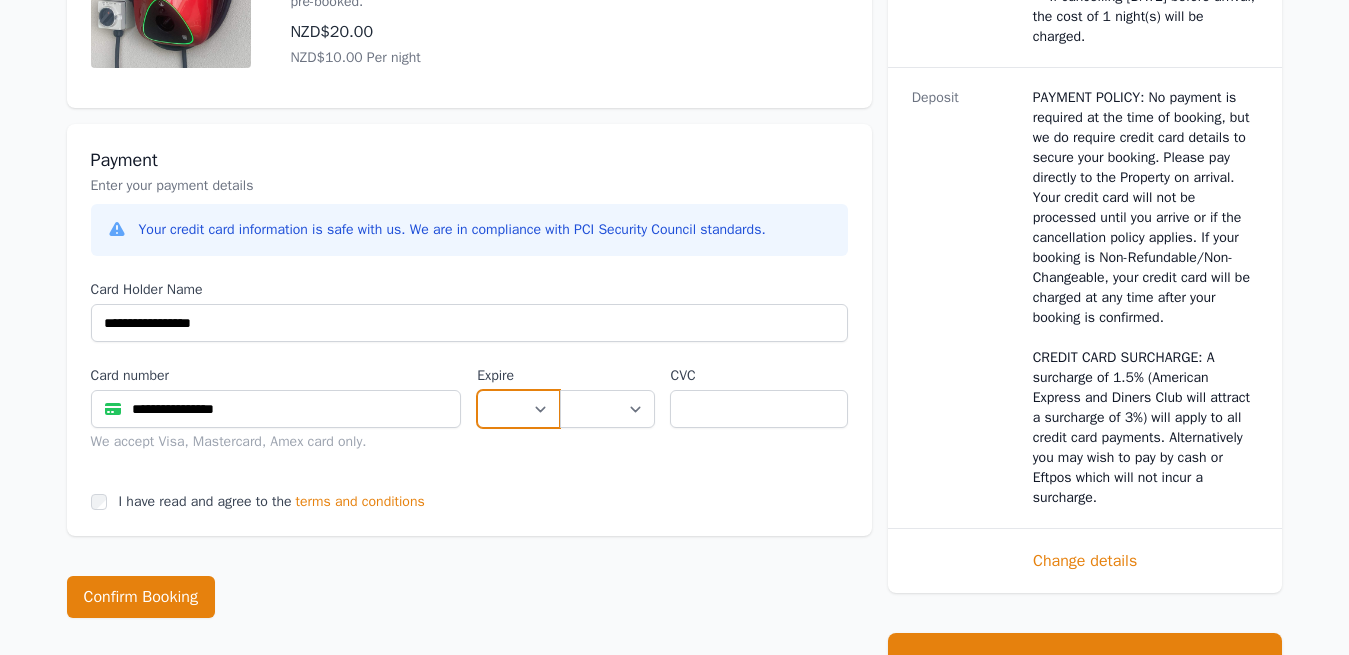click on "** ** ** ** ** ** ** ** ** ** ** **" at bounding box center [518, 409] 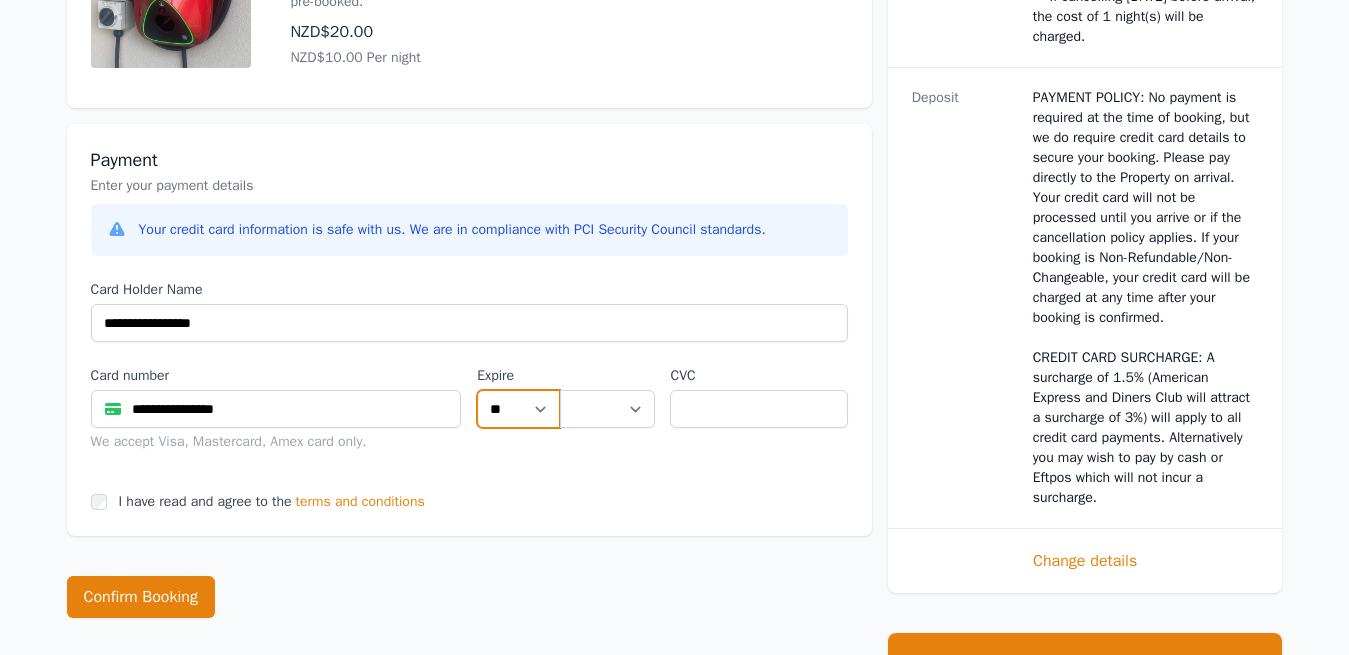 click on "**" at bounding box center [0, 0] 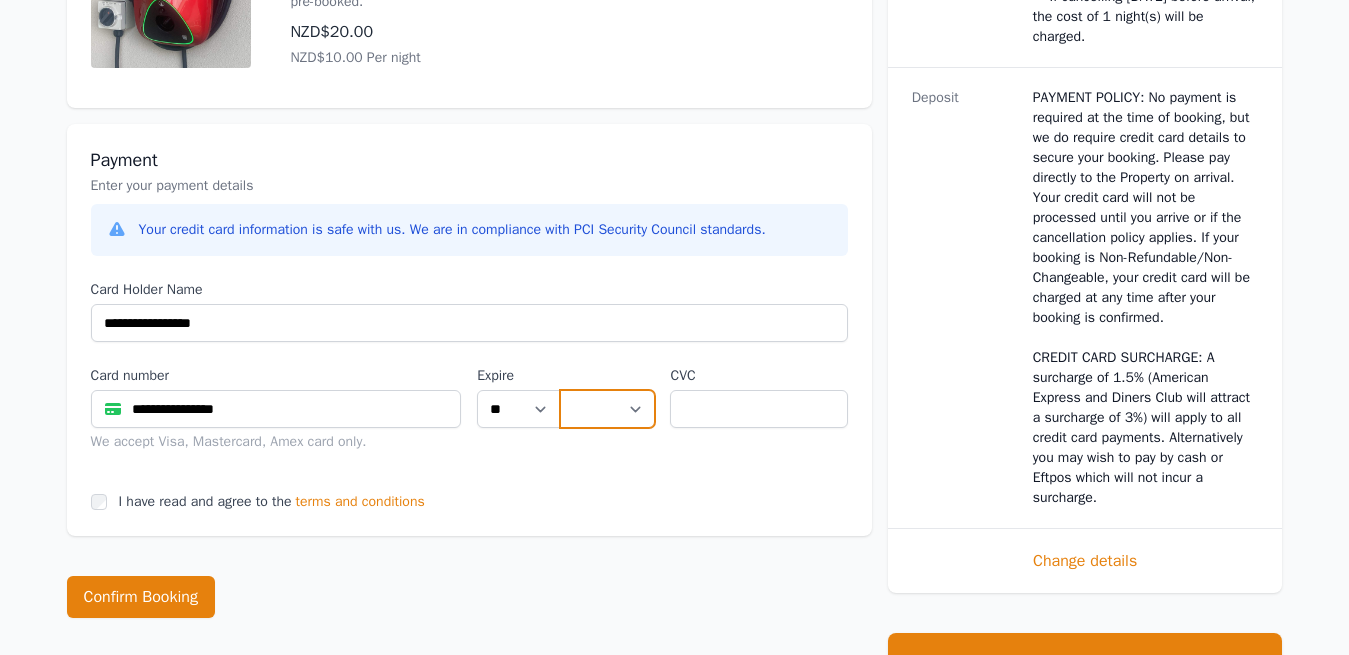 click on "**** **** **** **** **** **** **** **** ****" at bounding box center (607, 409) 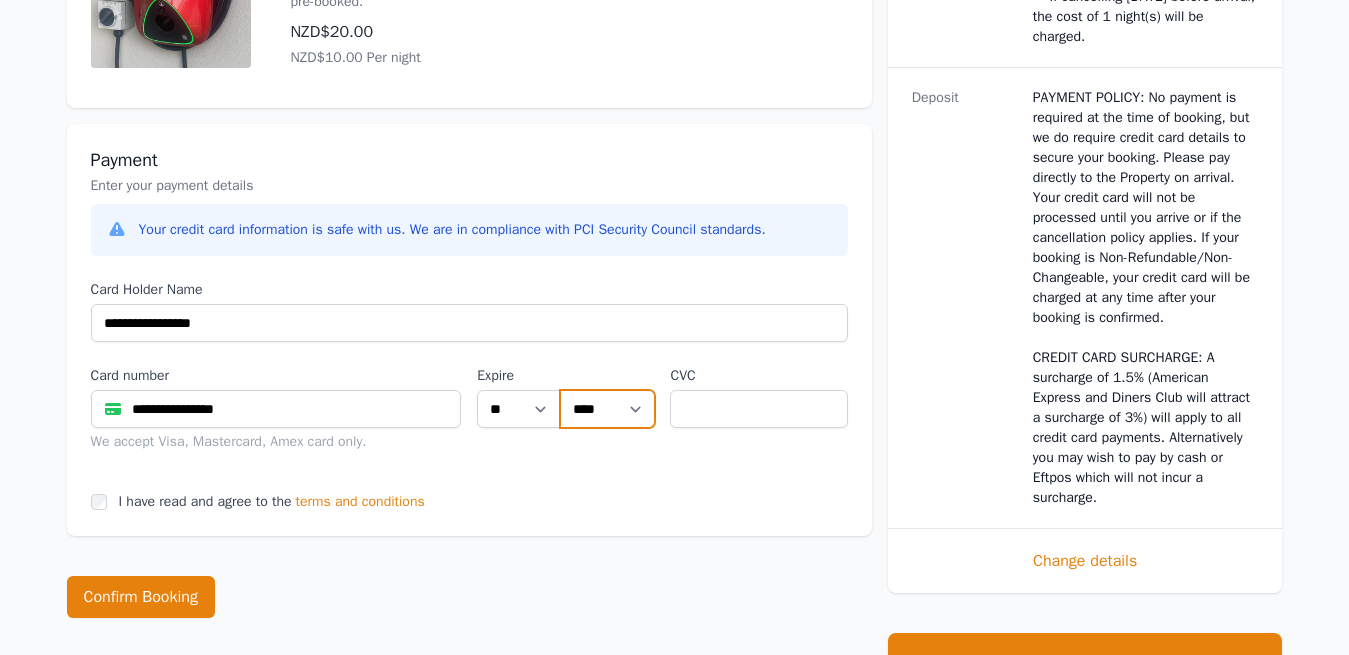 click on "****" at bounding box center [0, 0] 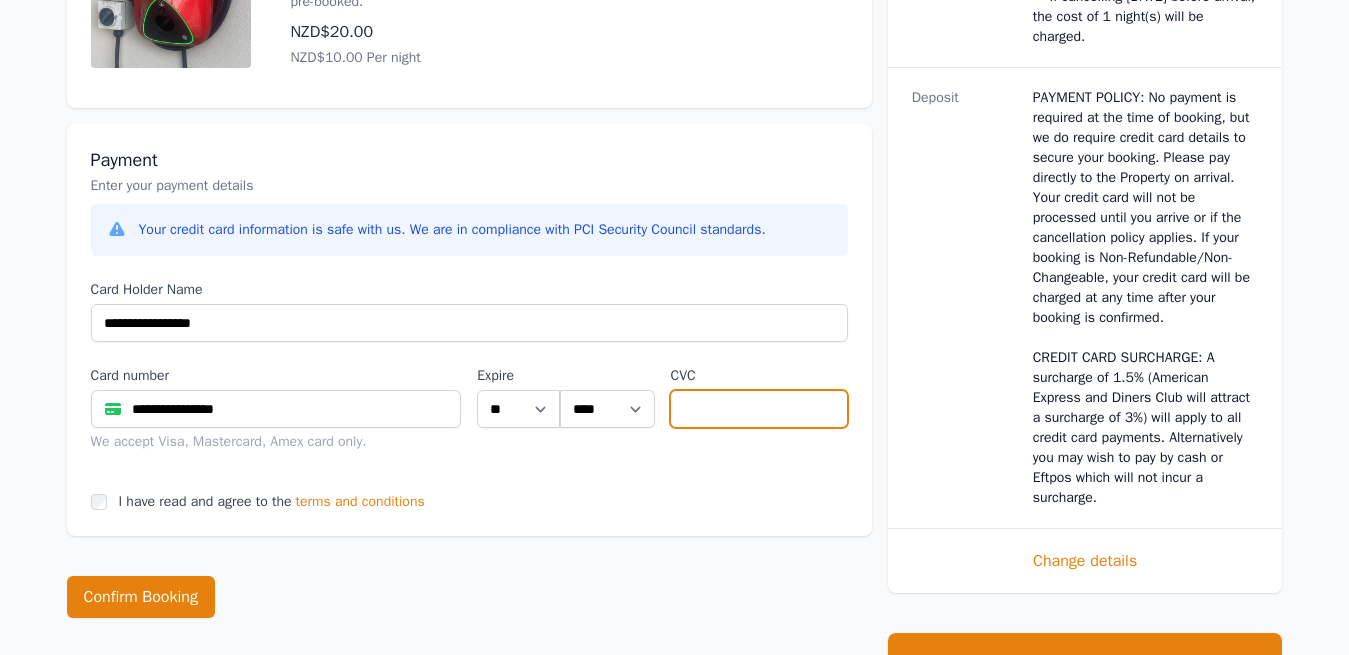 click at bounding box center (758, 409) 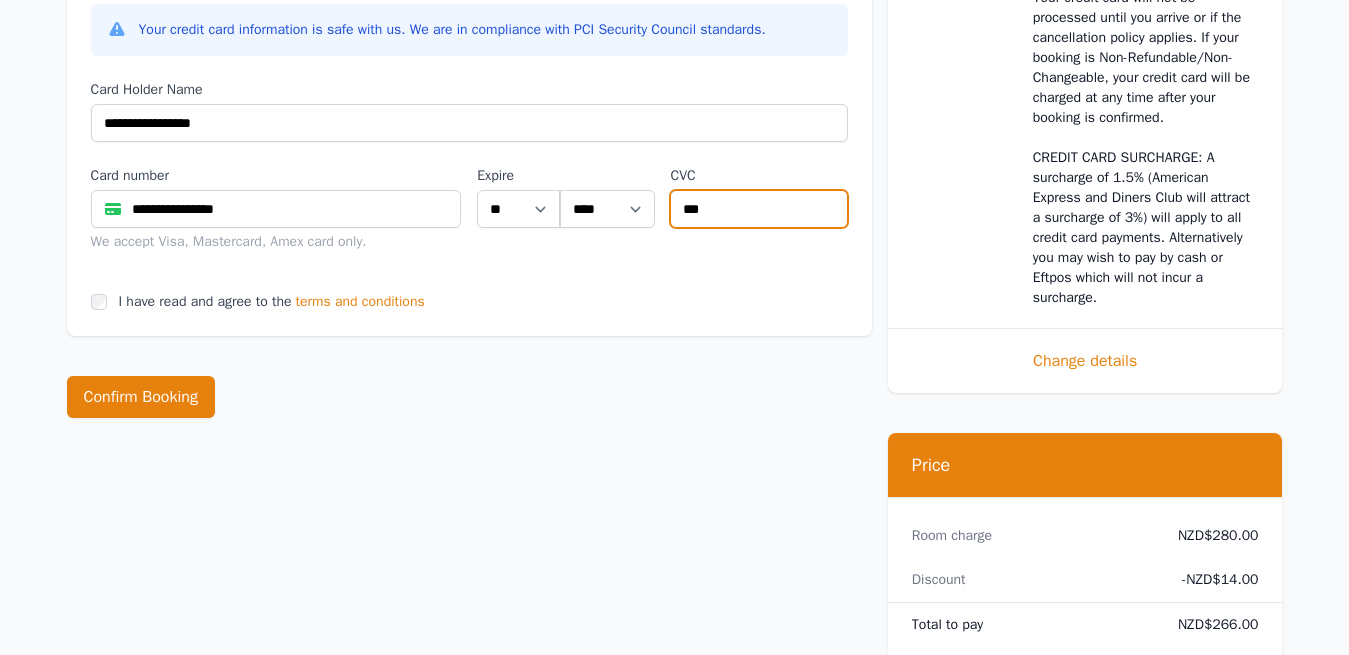 scroll, scrollTop: 1122, scrollLeft: 0, axis: vertical 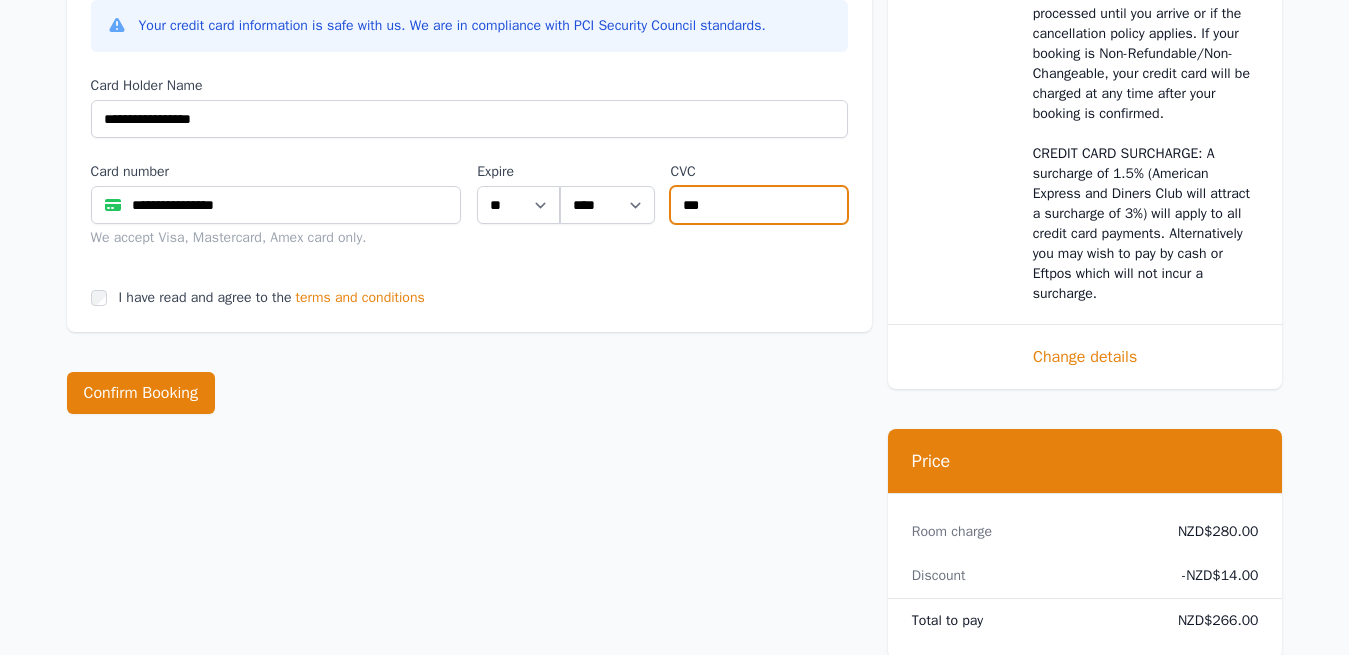 type on "***" 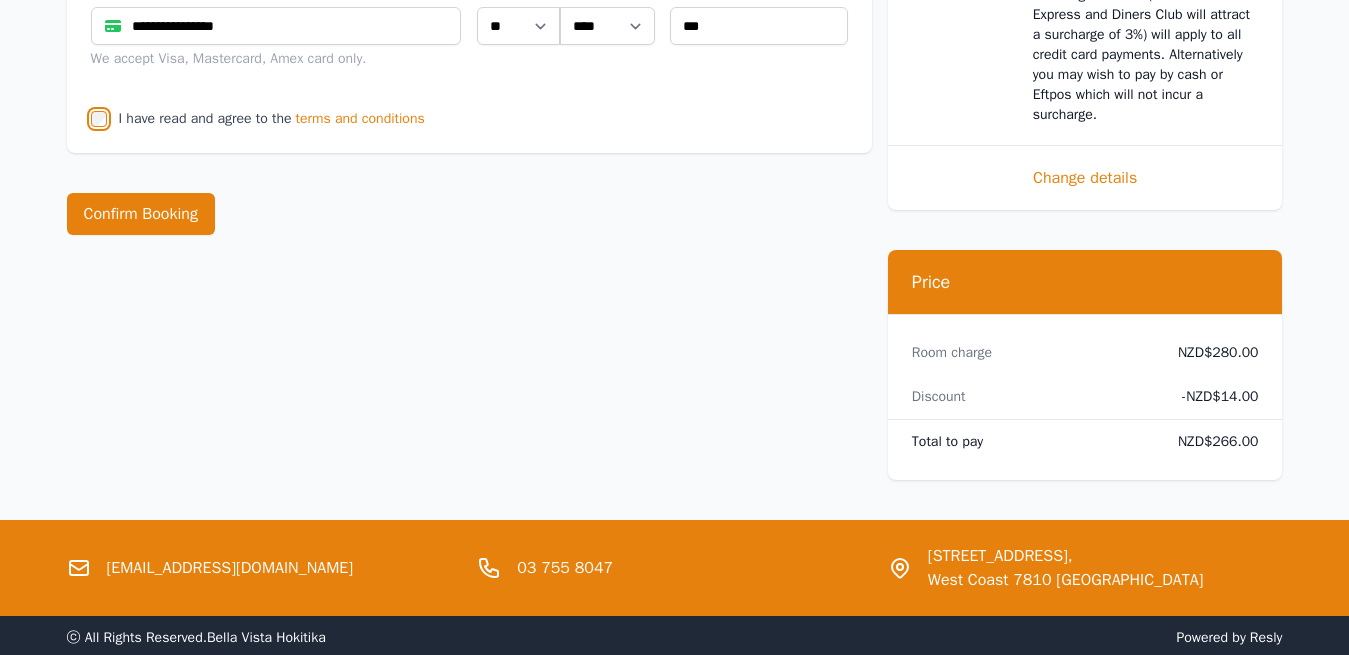 scroll, scrollTop: 1326, scrollLeft: 0, axis: vertical 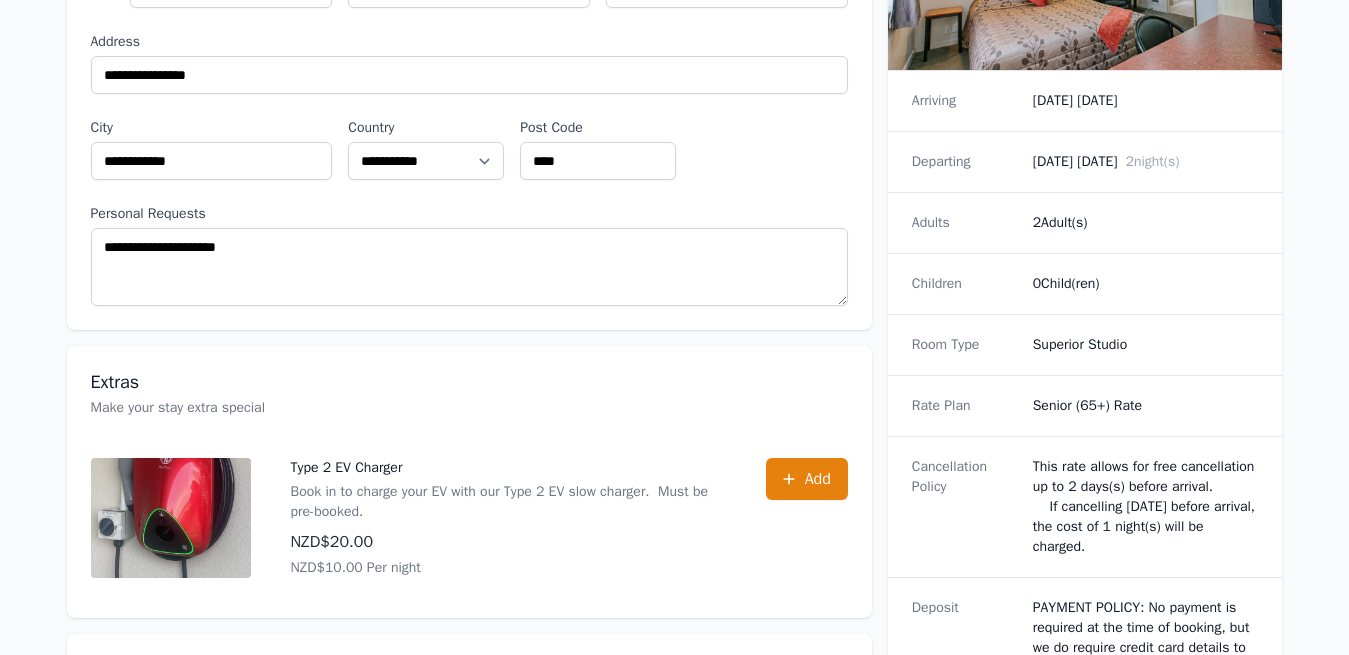click on "2  Adult(s)" at bounding box center (1146, 223) 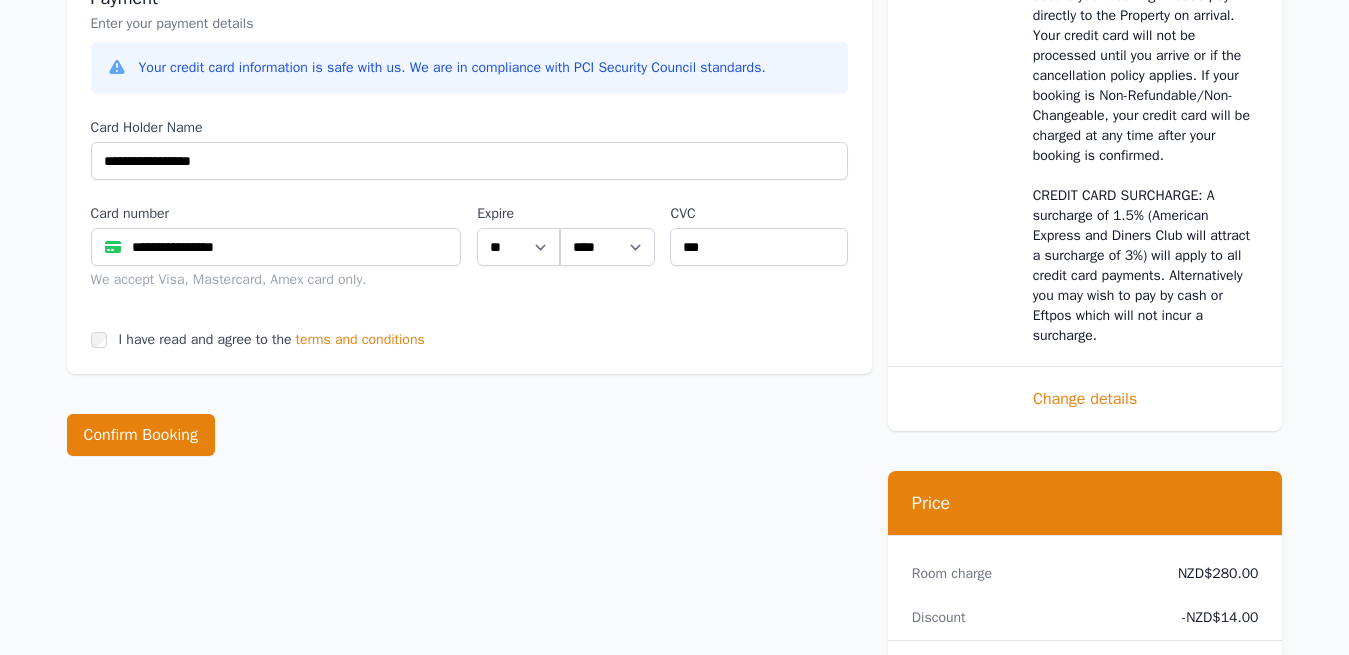 scroll, scrollTop: 1122, scrollLeft: 0, axis: vertical 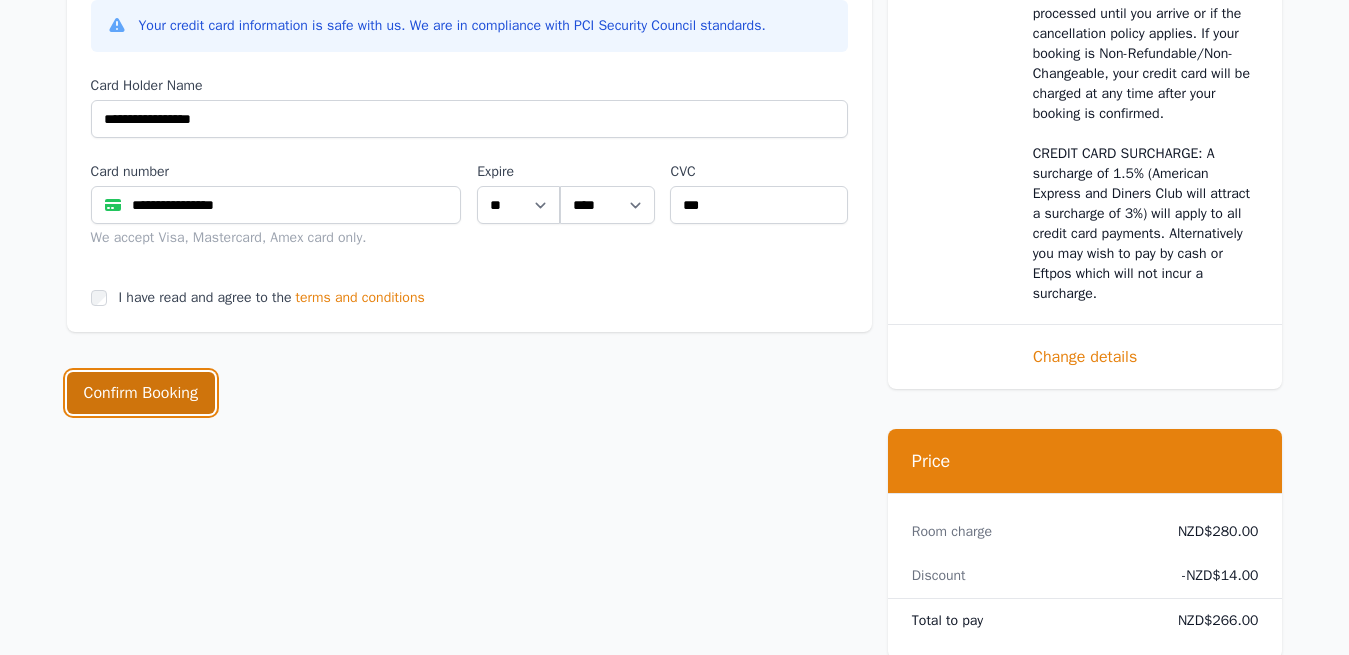 click on "Confirm Booking" at bounding box center [141, 393] 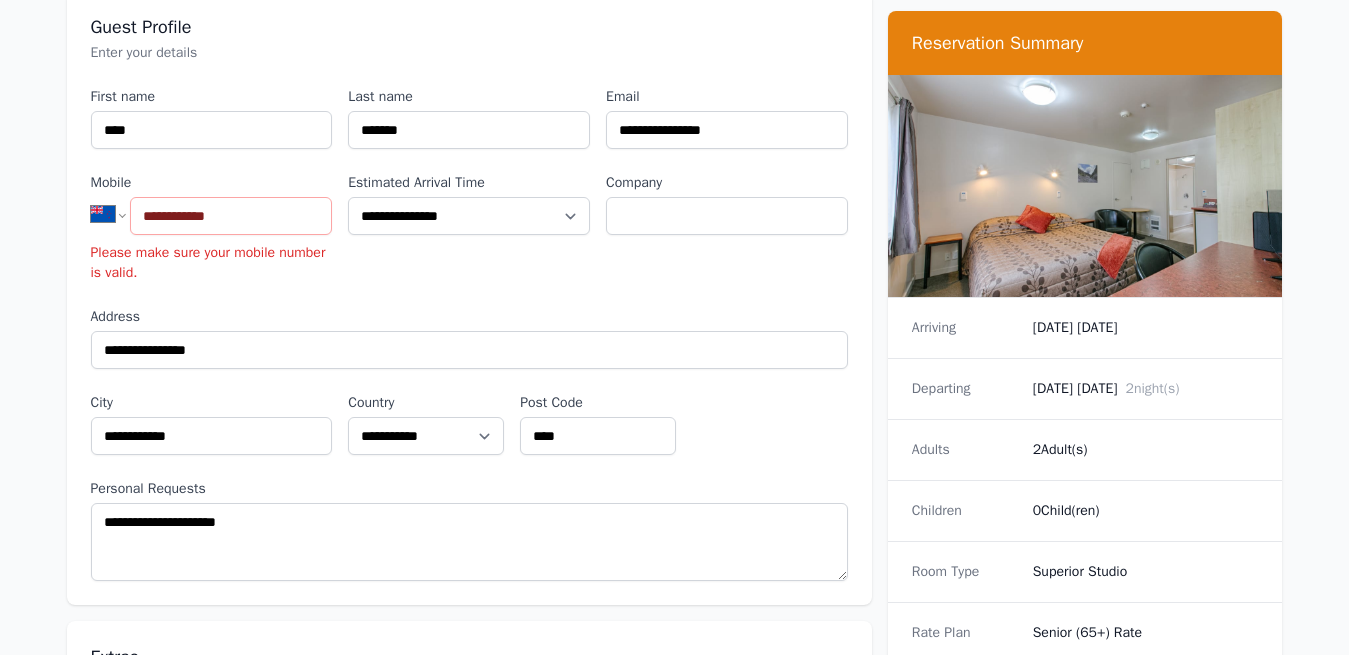 scroll, scrollTop: 150, scrollLeft: 0, axis: vertical 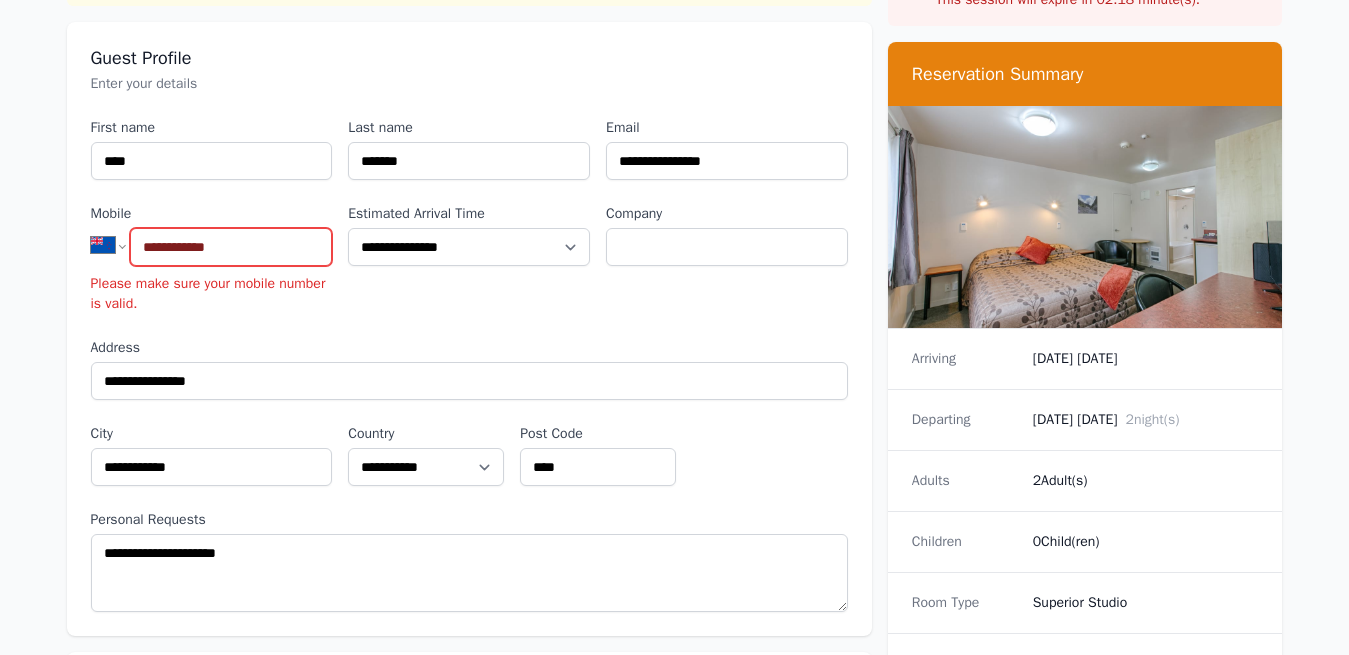 drag, startPoint x: 235, startPoint y: 245, endPoint x: 144, endPoint y: 246, distance: 91.00549 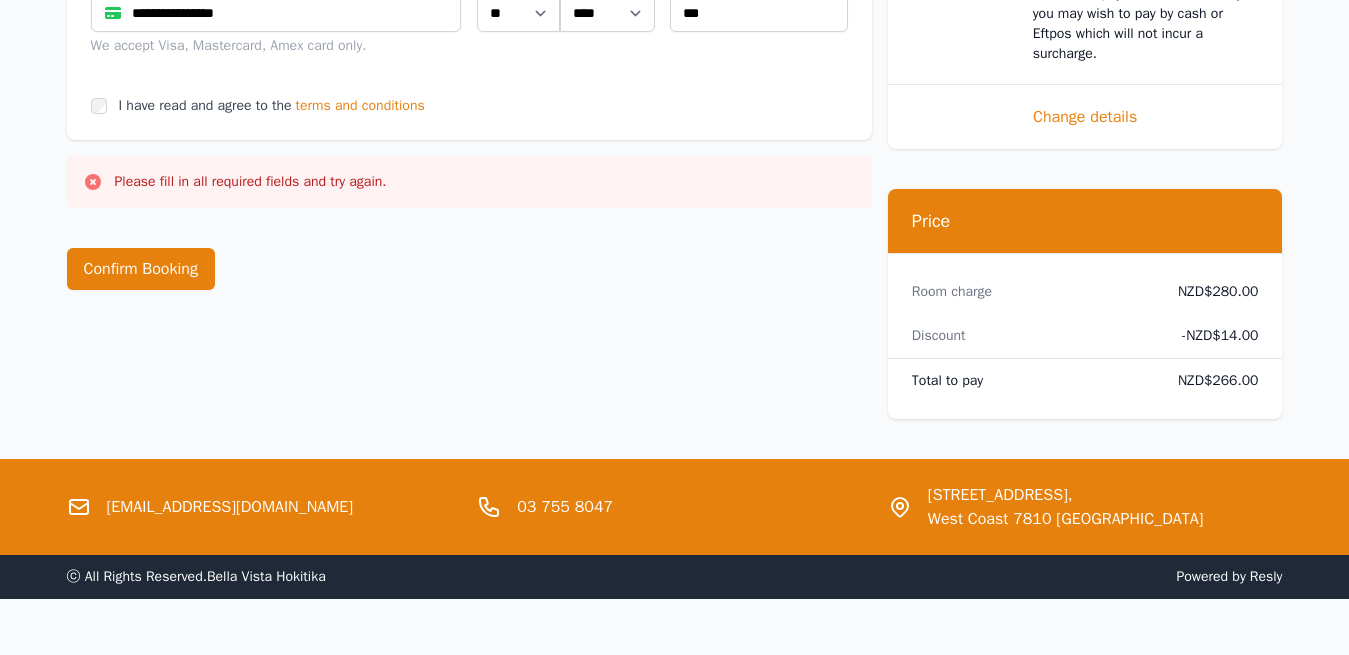 scroll, scrollTop: 1402, scrollLeft: 0, axis: vertical 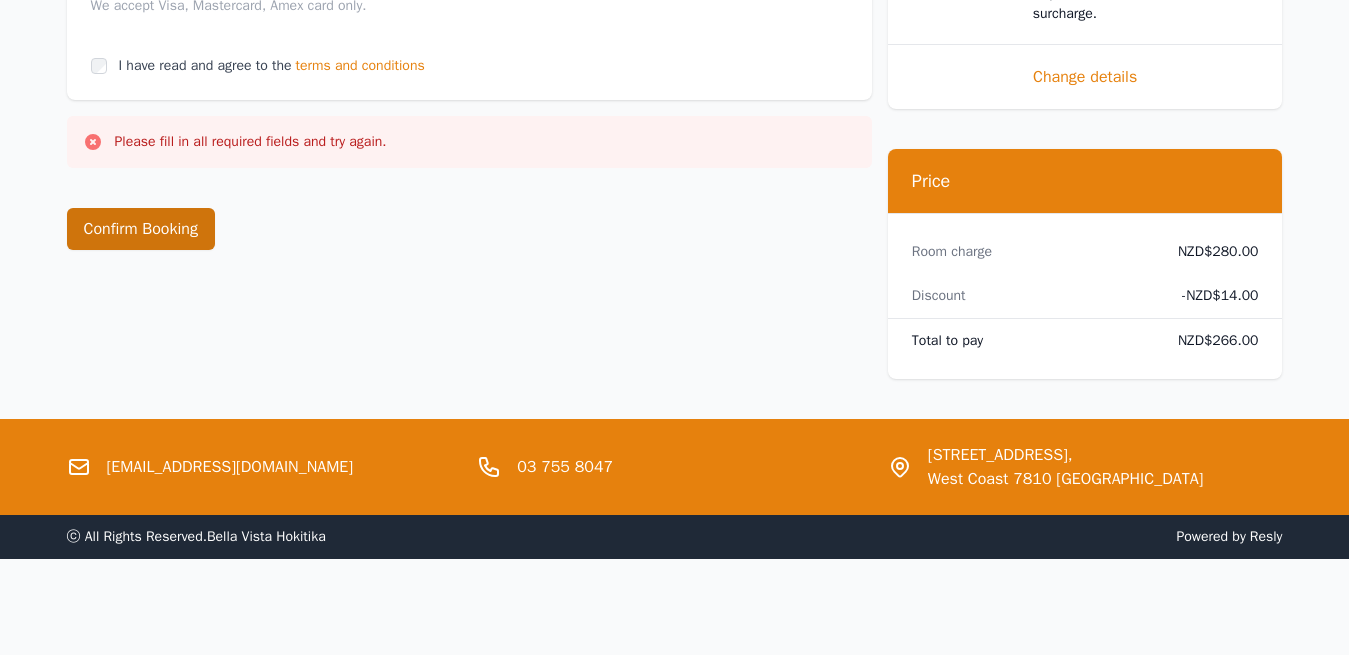 type on "**********" 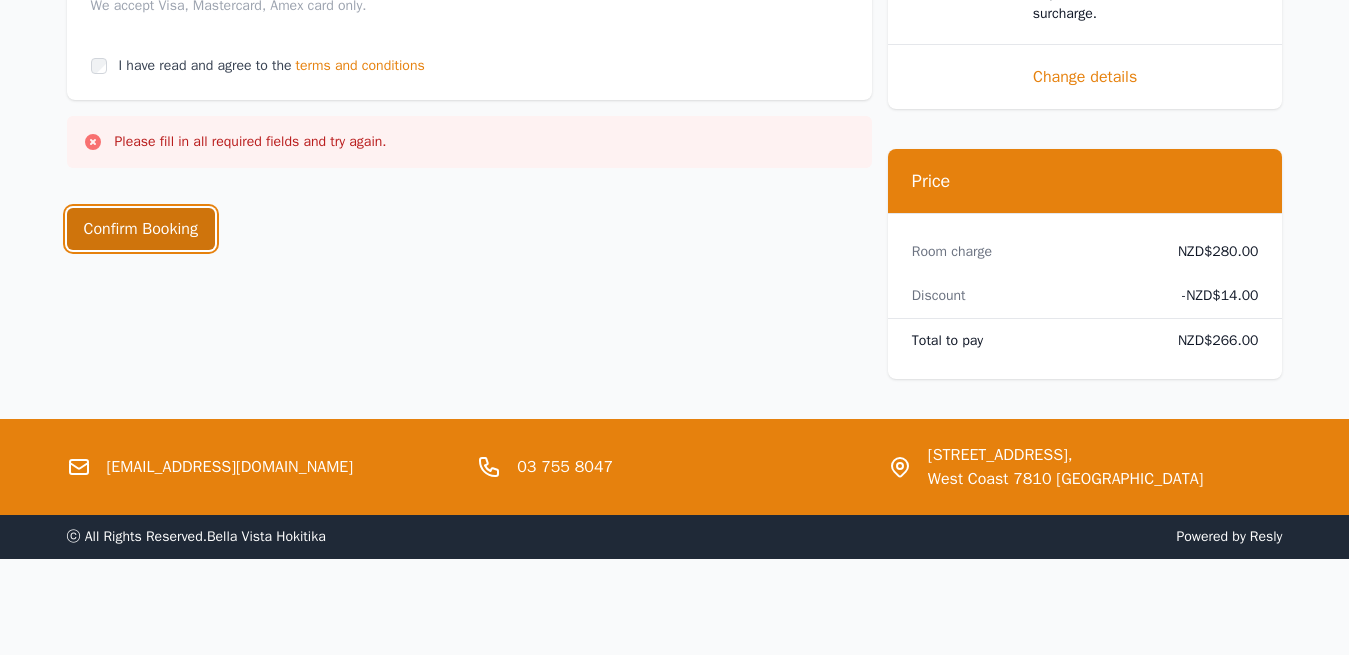 click on "Confirm Booking" at bounding box center (141, 229) 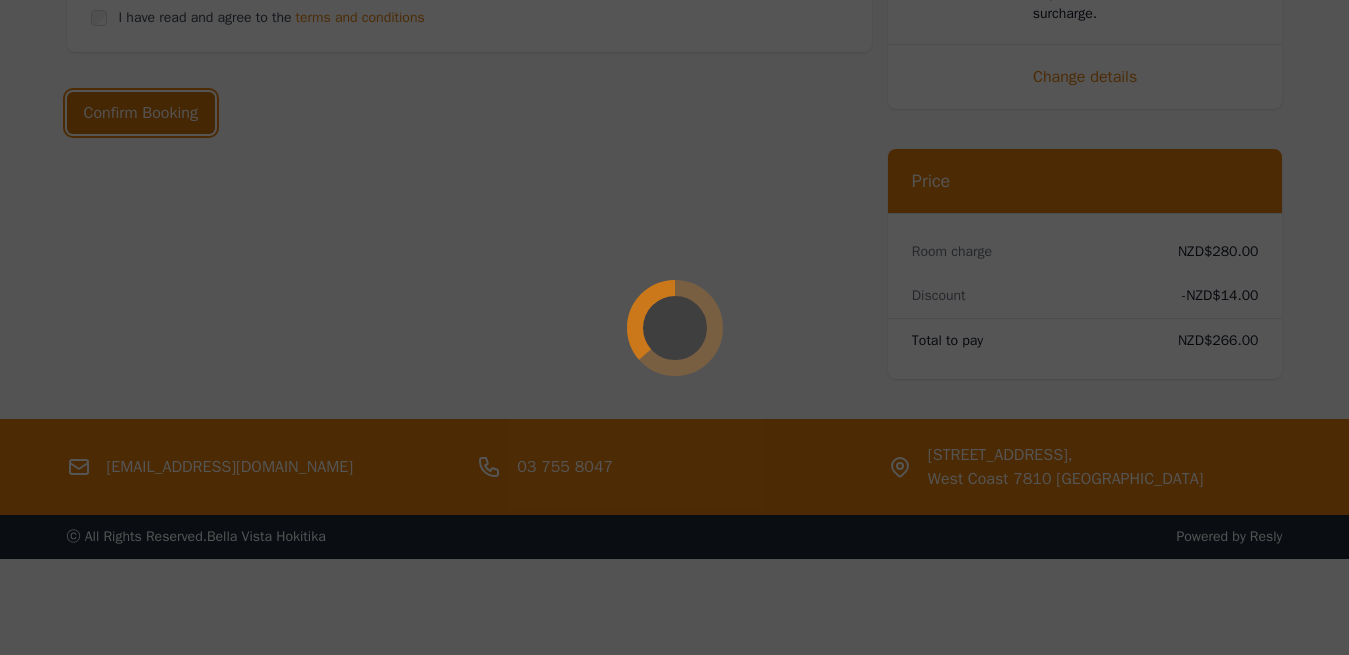 scroll, scrollTop: 1354, scrollLeft: 0, axis: vertical 